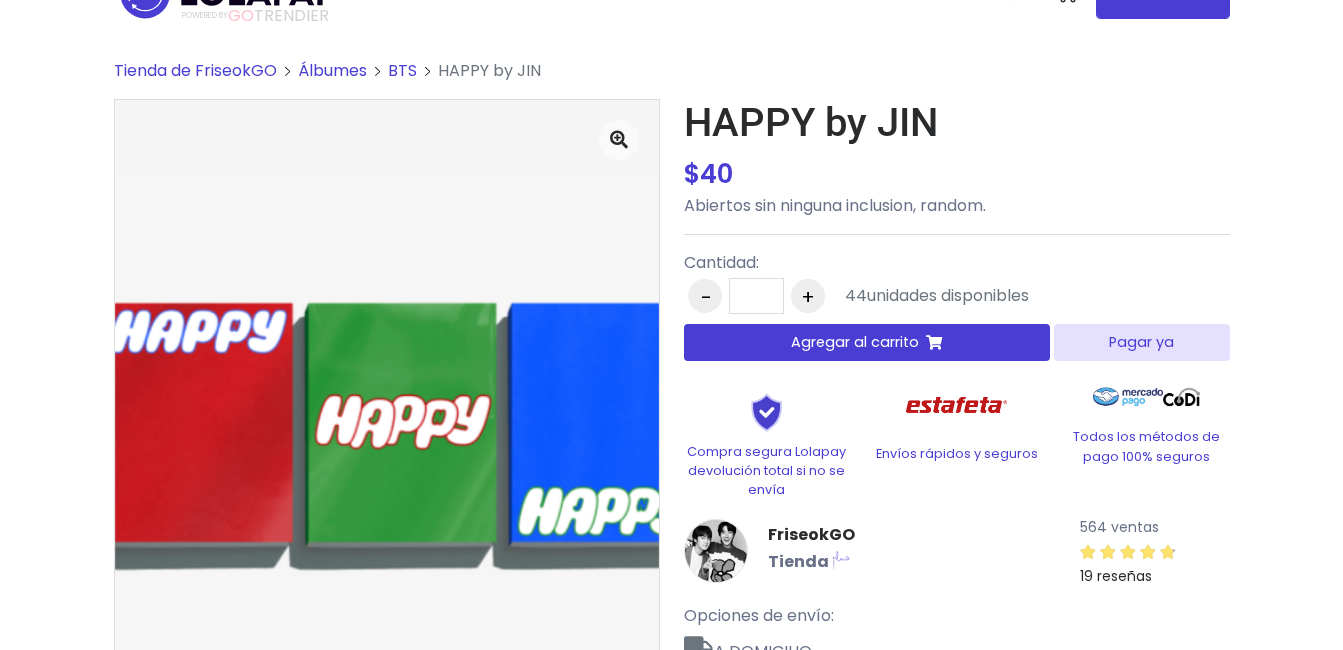 scroll, scrollTop: 0, scrollLeft: 0, axis: both 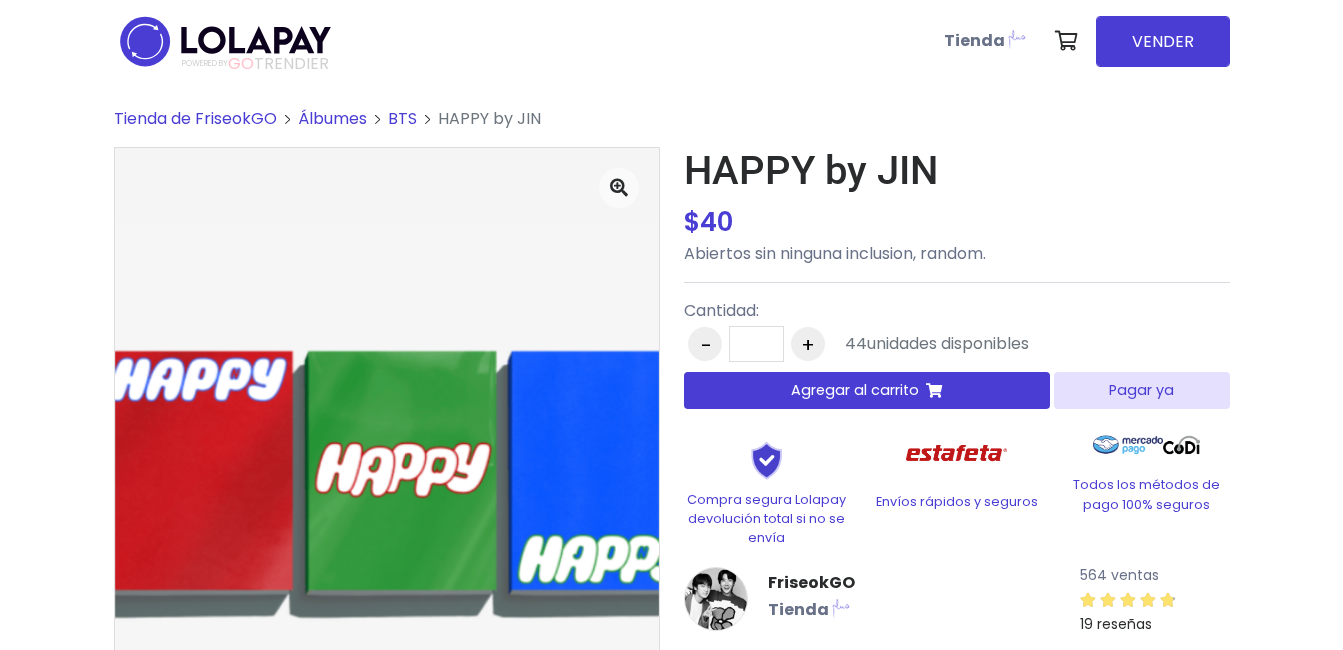 click on "Pagar ya" at bounding box center [1141, 390] 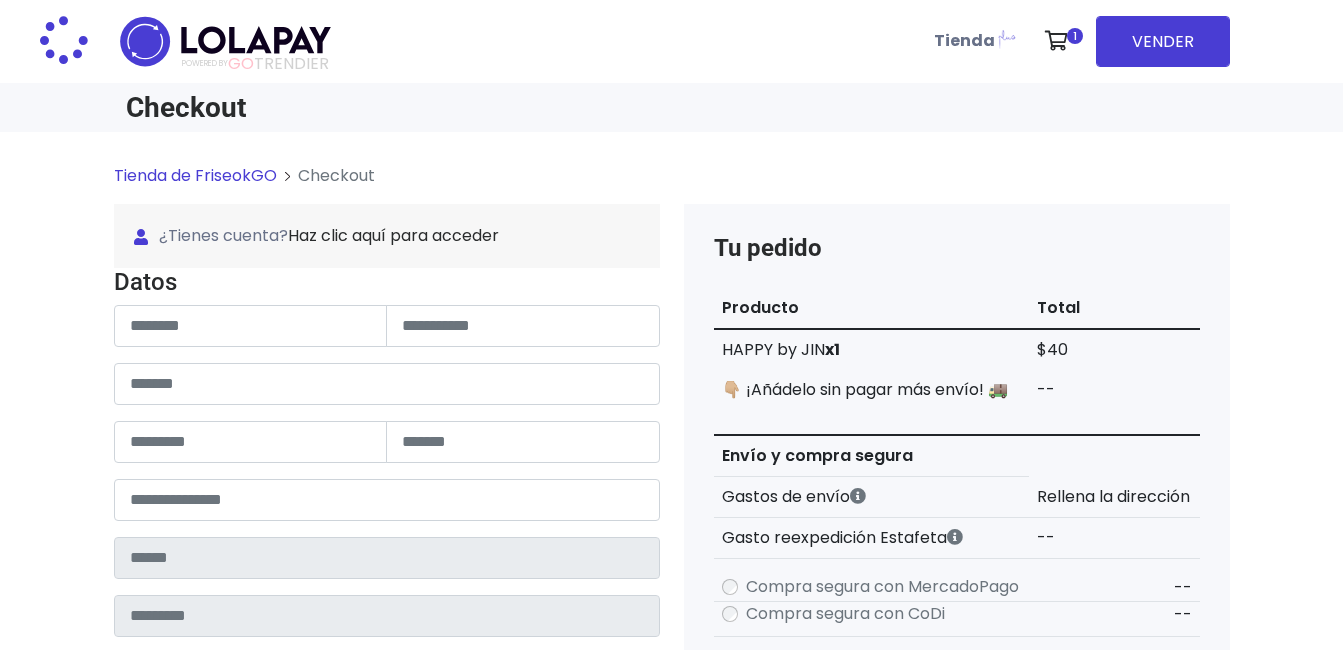 scroll, scrollTop: 0, scrollLeft: 0, axis: both 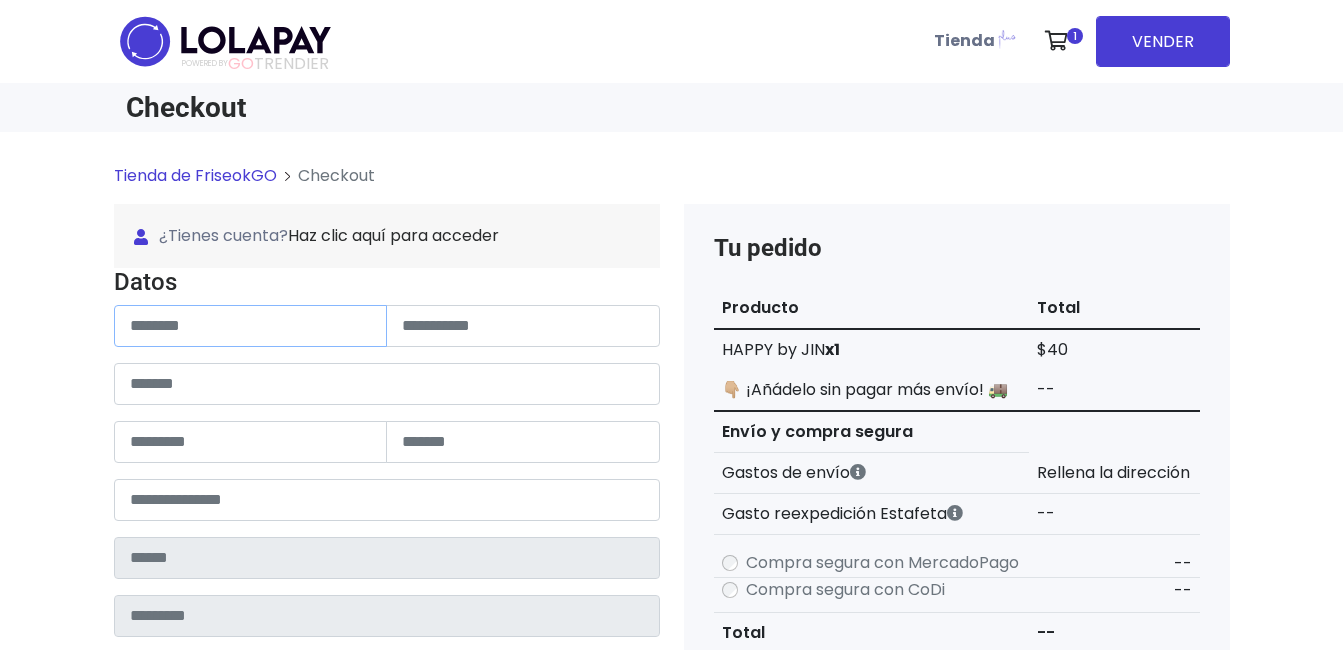 click at bounding box center (251, 326) 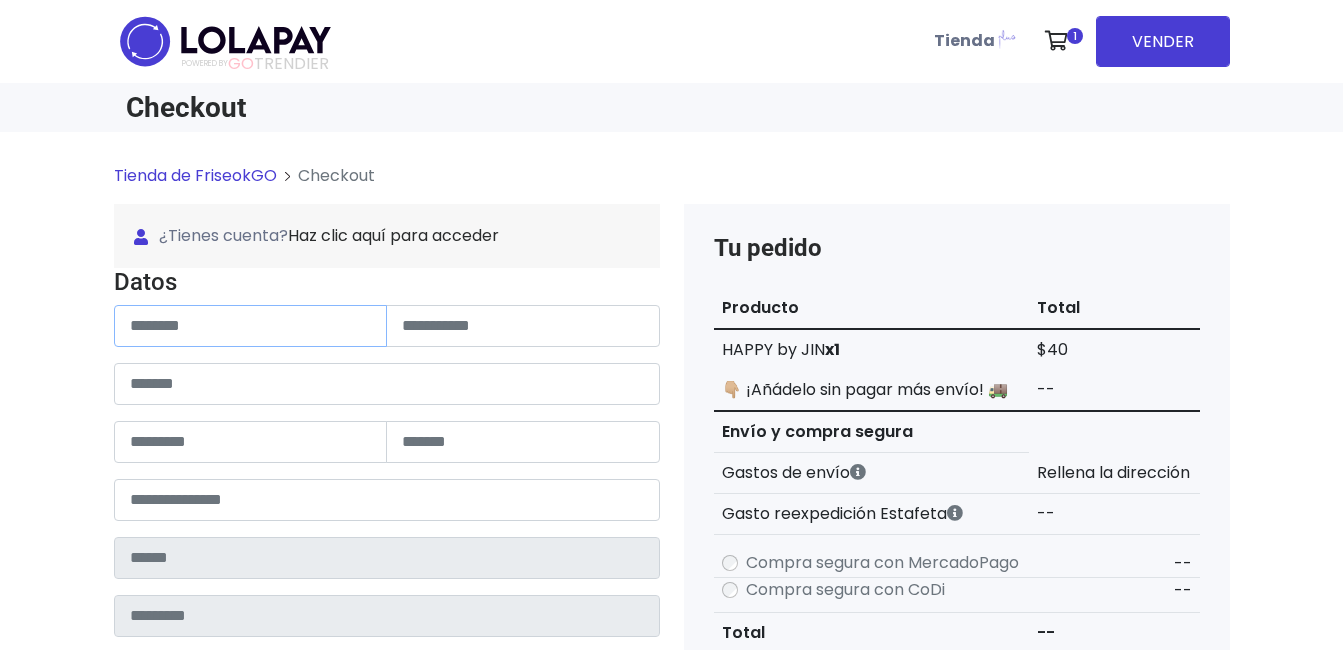 type on "*" 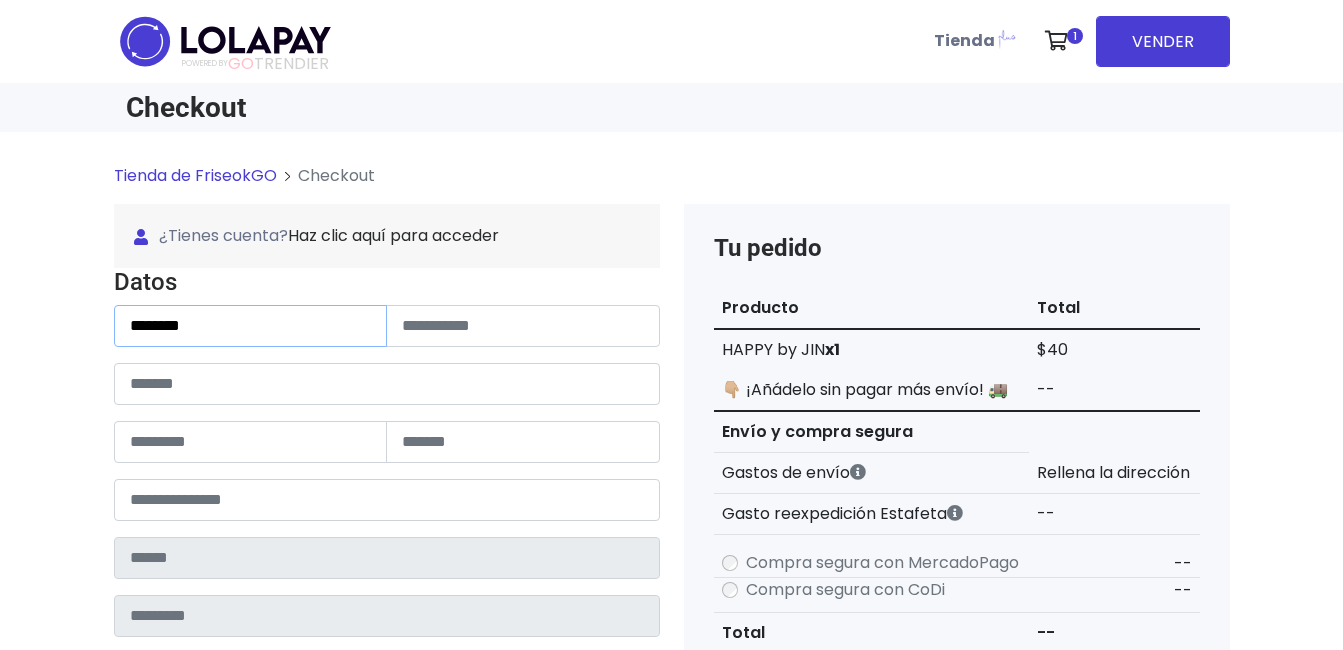 type on "********" 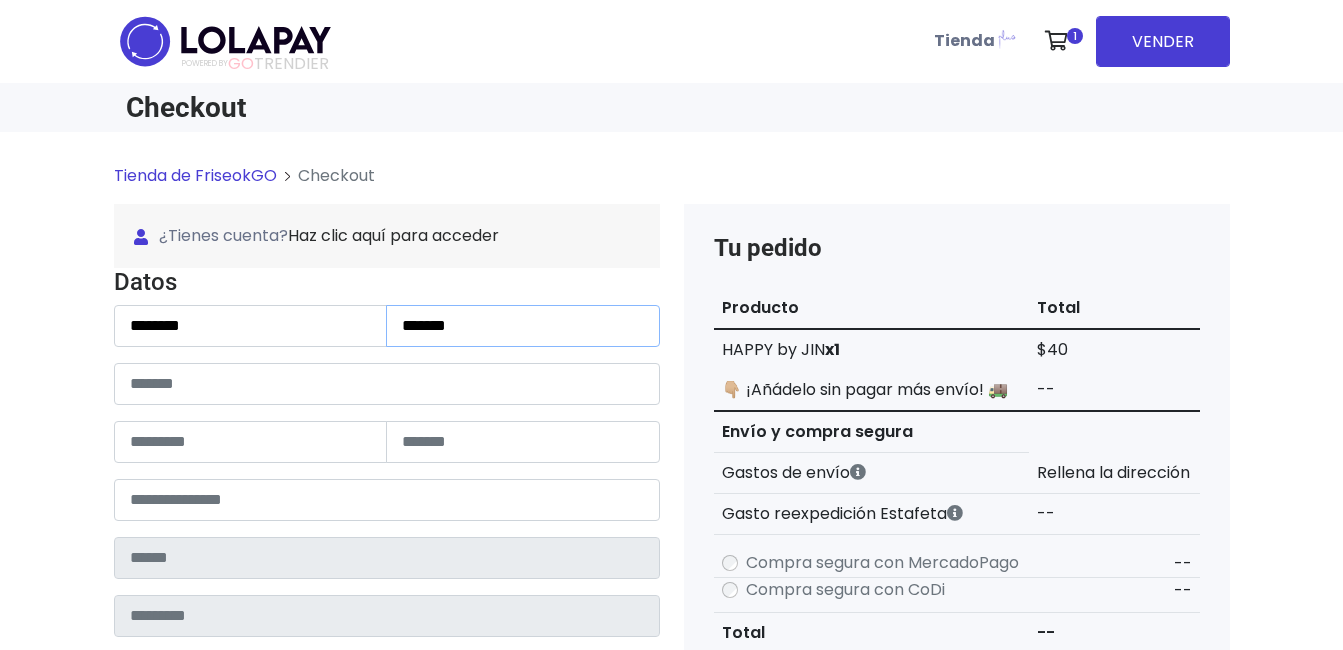 type on "*******" 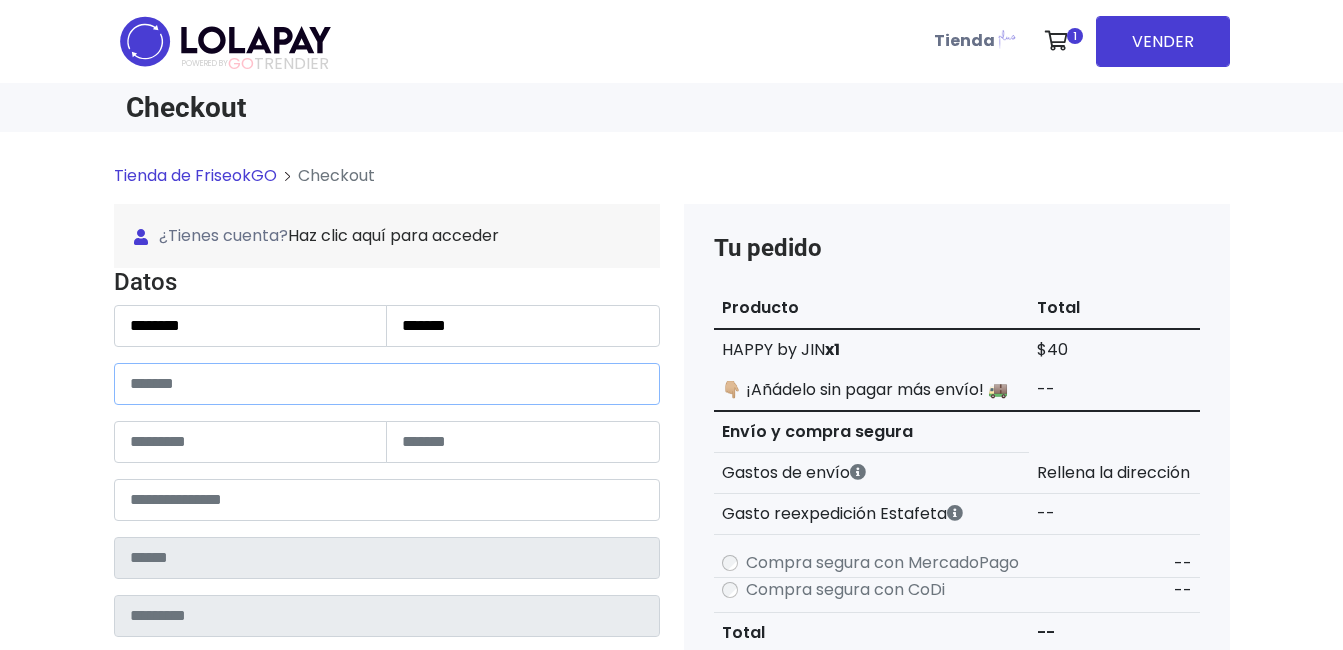 click at bounding box center [387, 384] 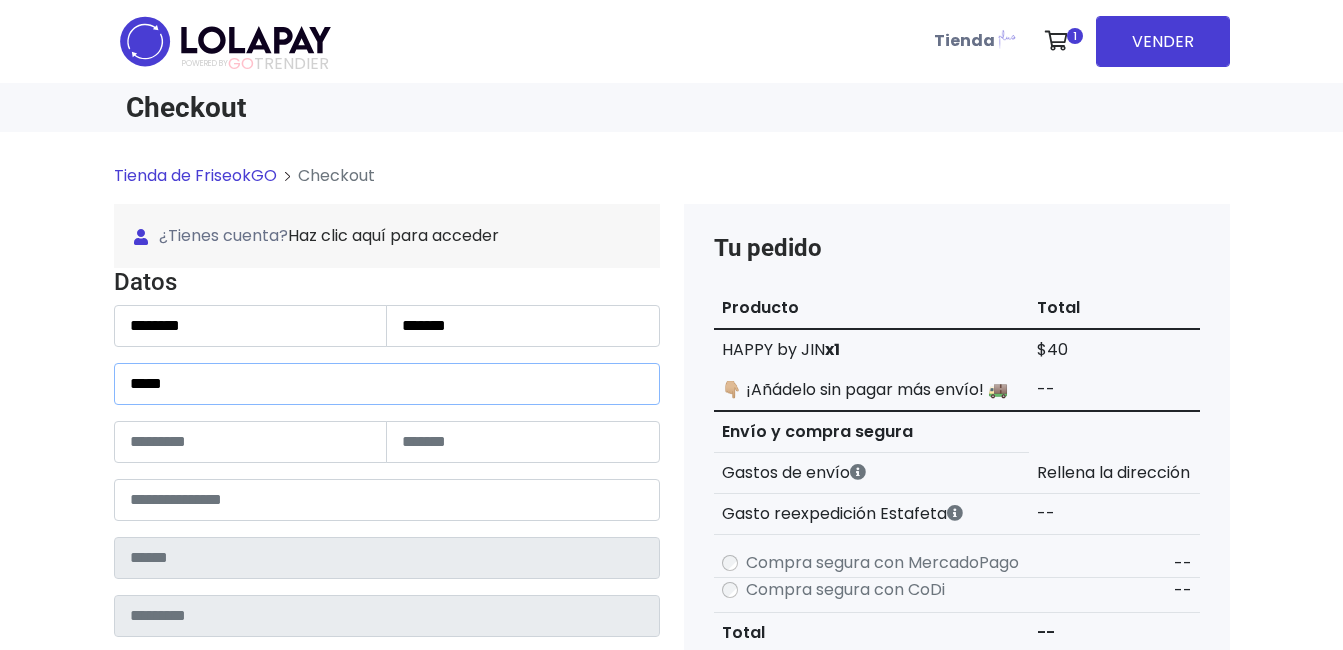 type on "*****" 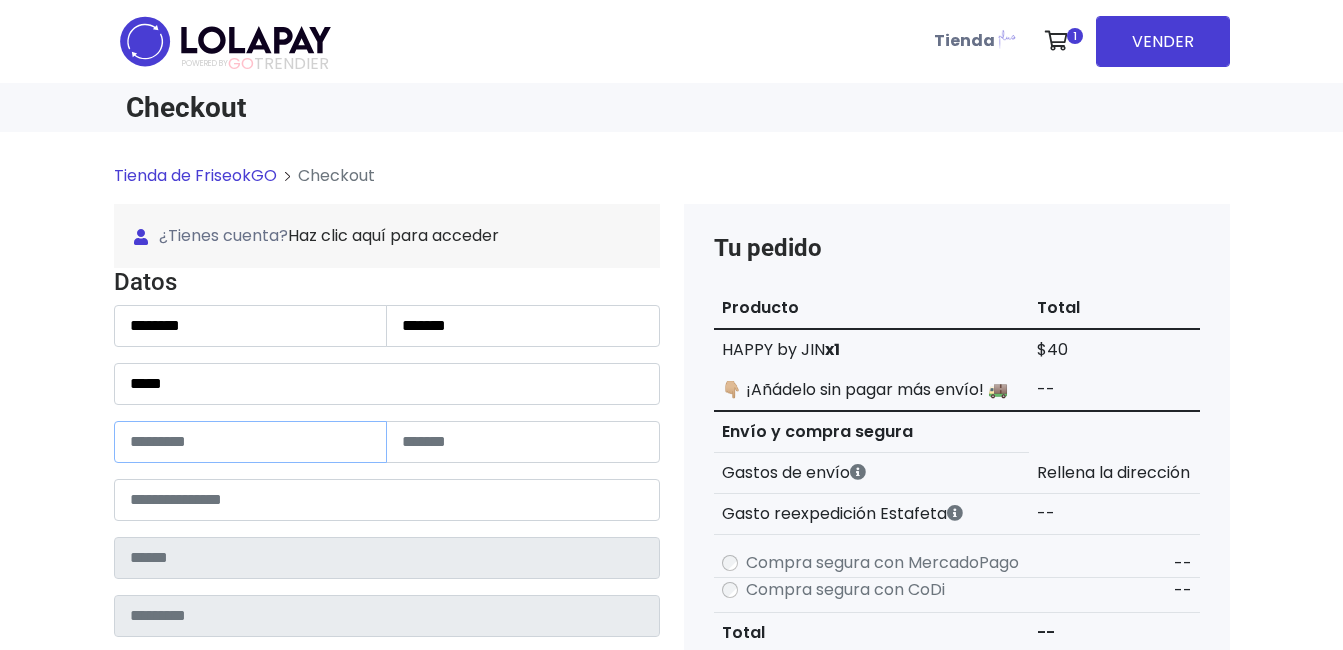 click at bounding box center [251, 442] 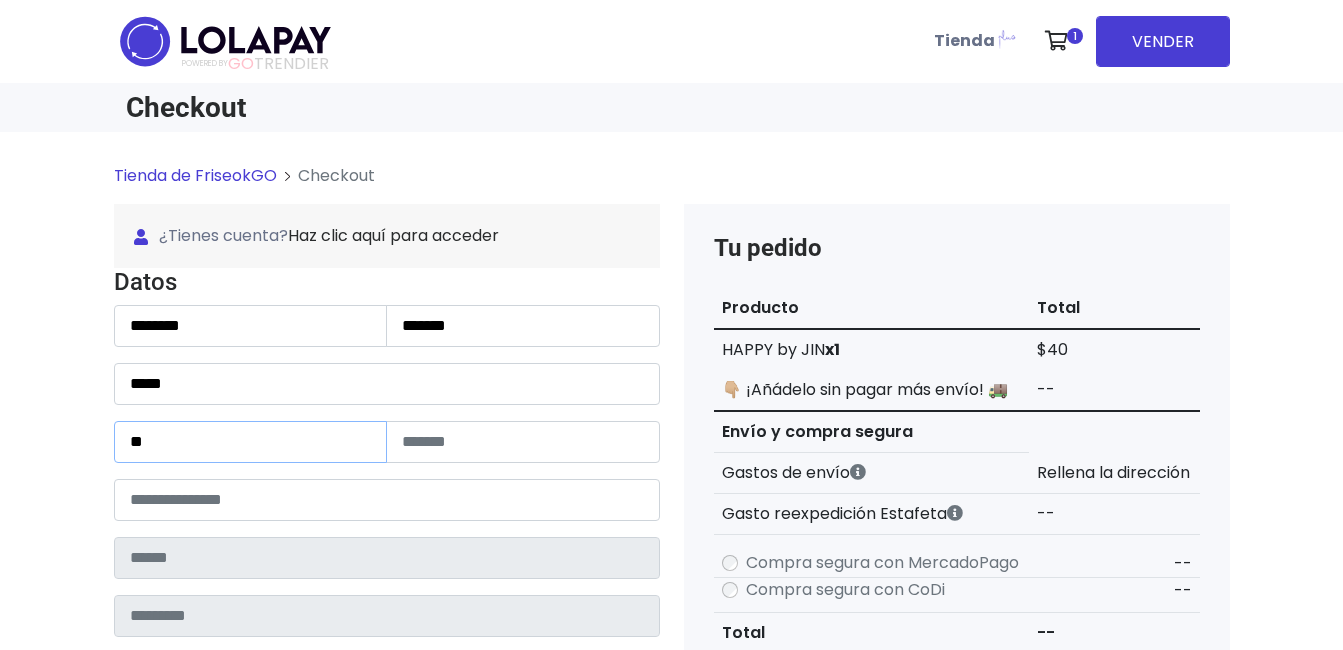 type on "**" 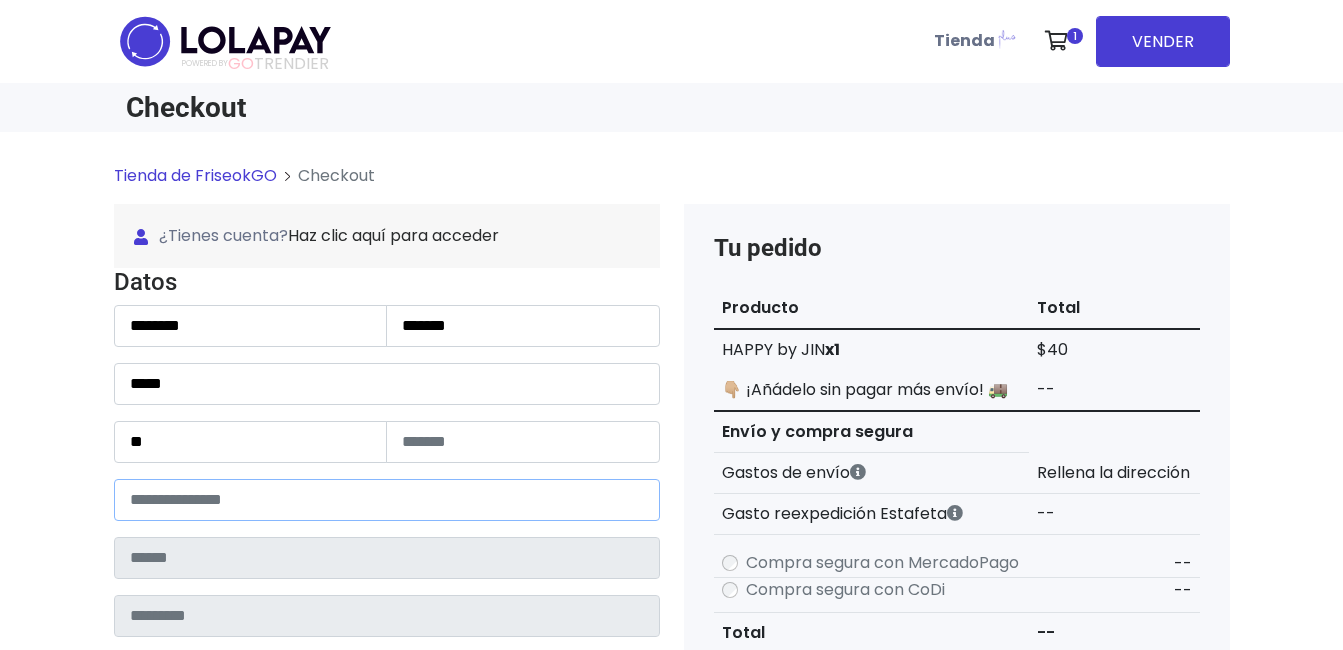 click at bounding box center [387, 500] 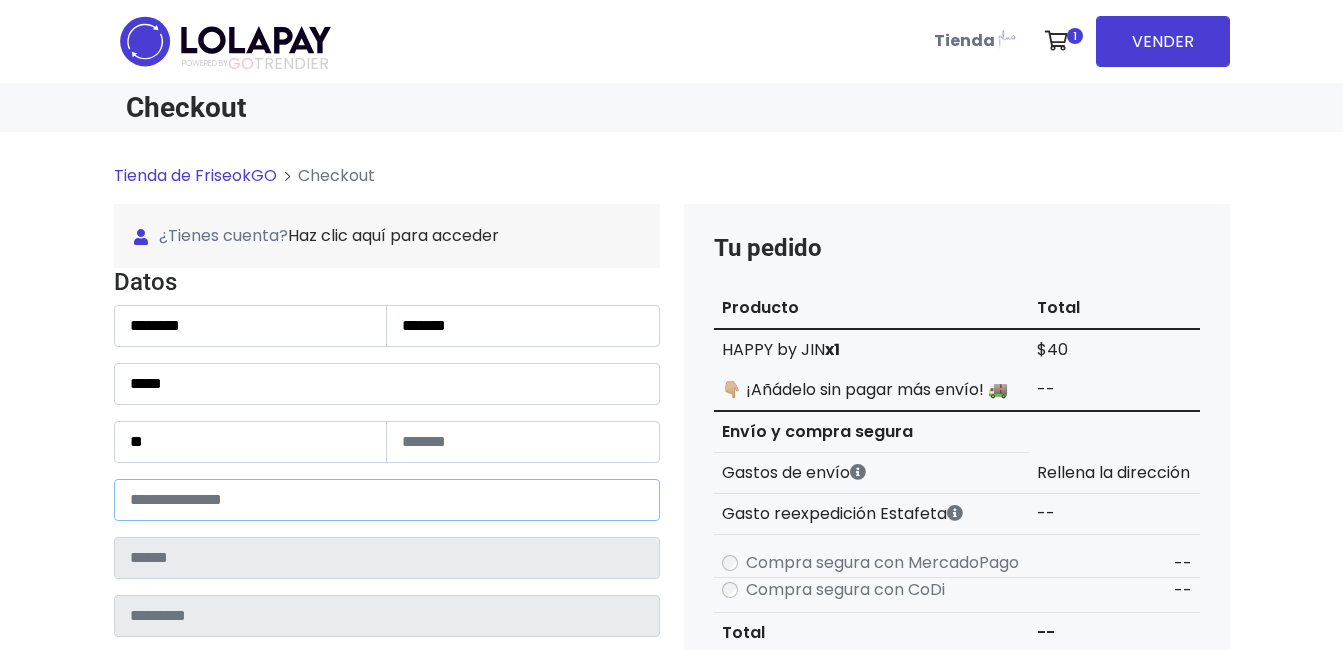 type on "*****" 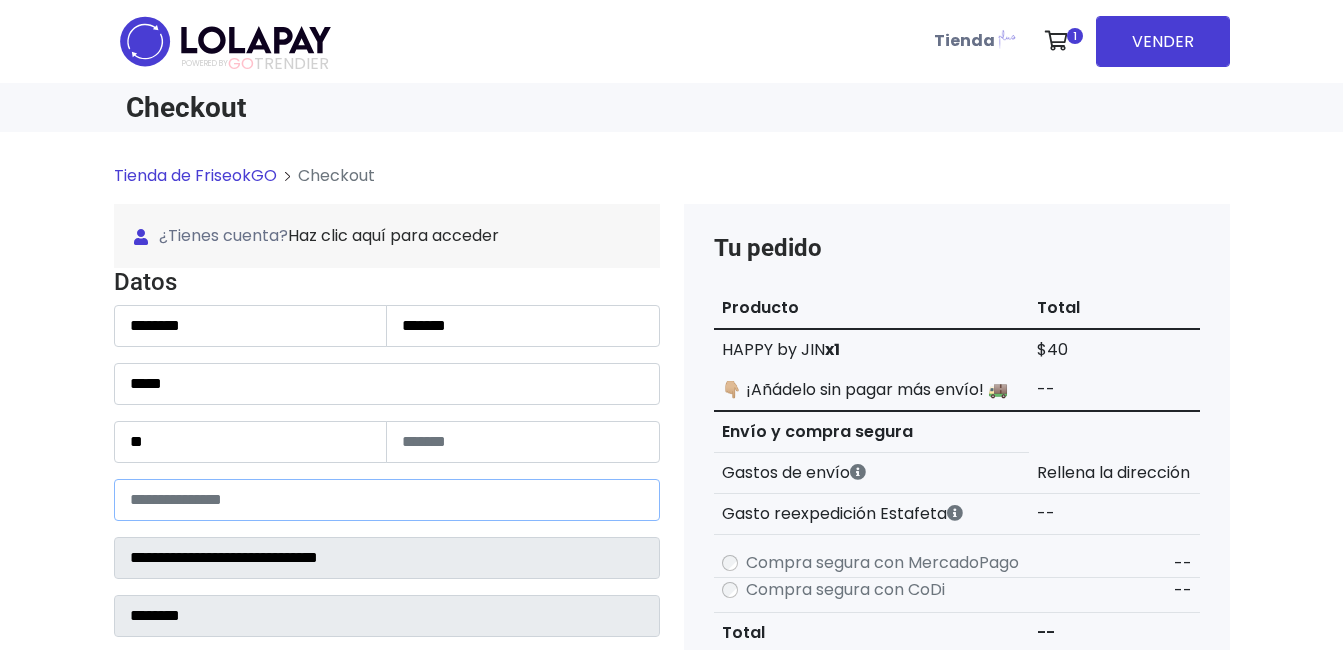 select 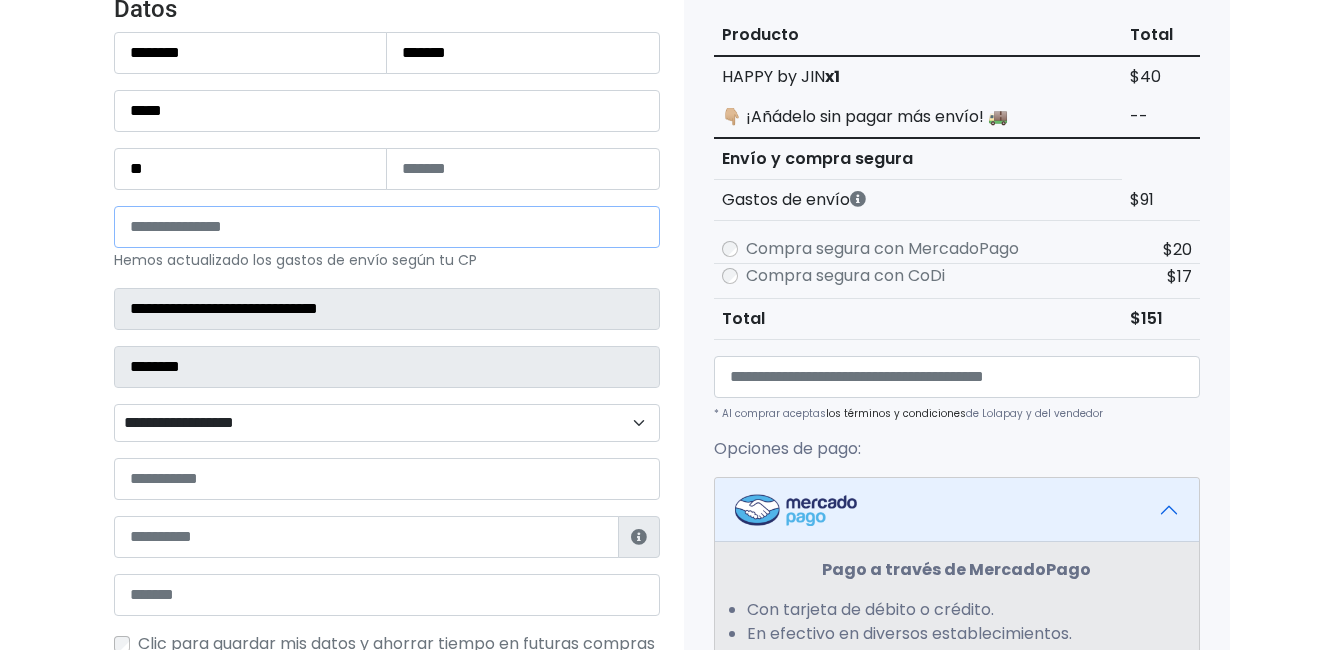scroll, scrollTop: 300, scrollLeft: 0, axis: vertical 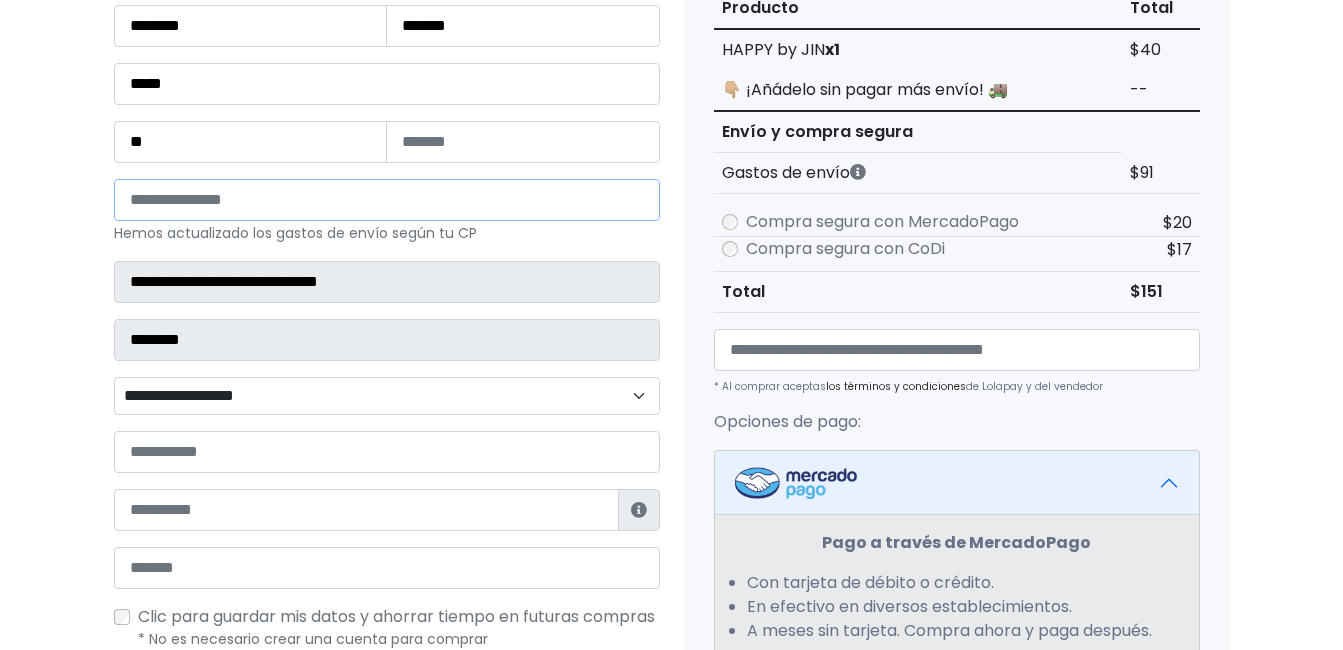 type on "*****" 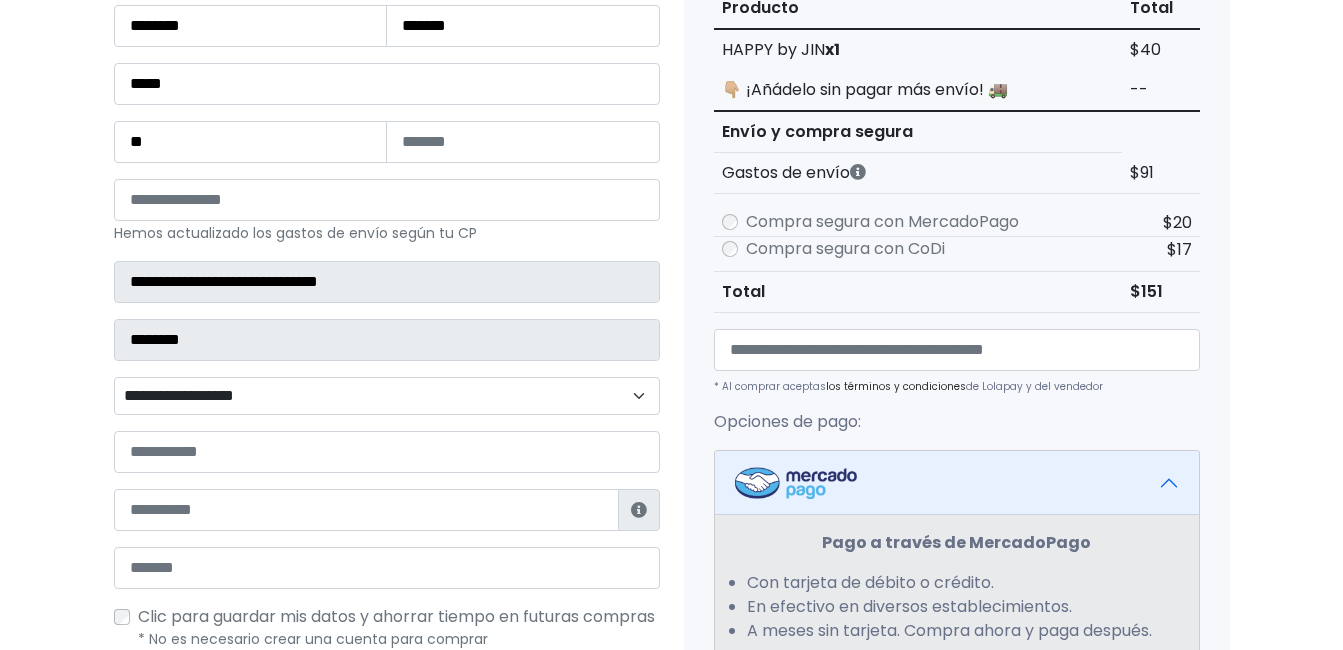 click on "**********" at bounding box center (387, 396) 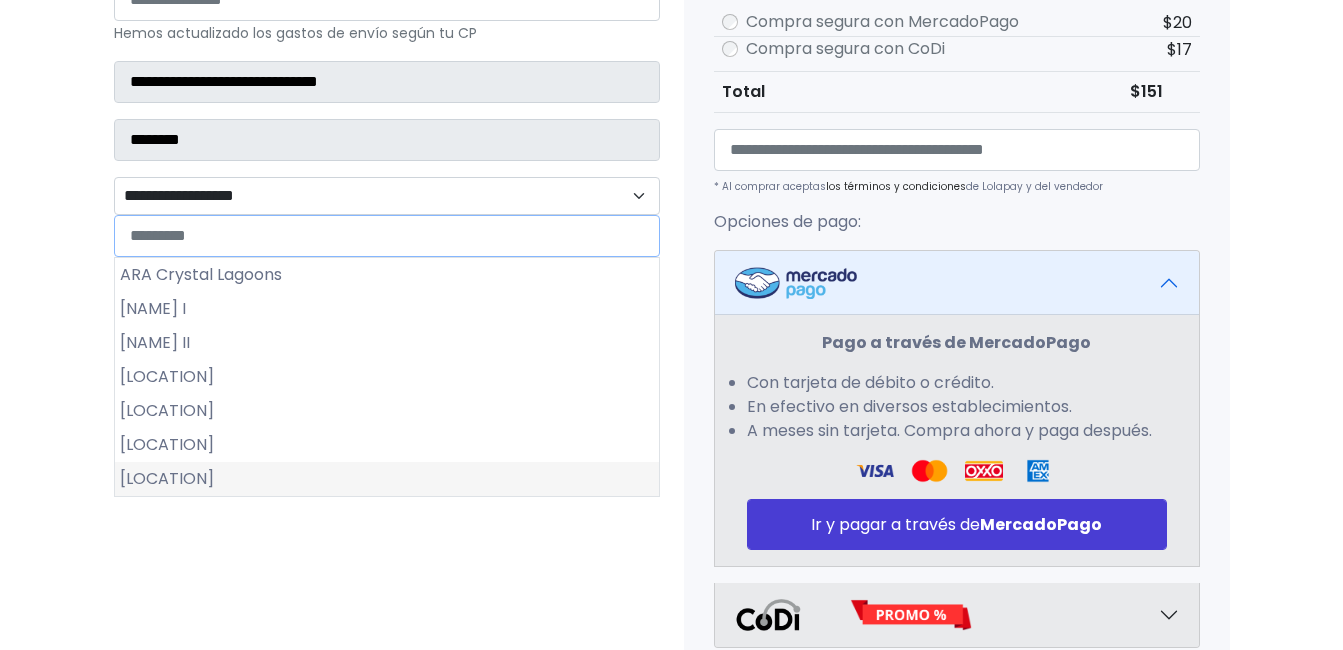 scroll, scrollTop: 400, scrollLeft: 0, axis: vertical 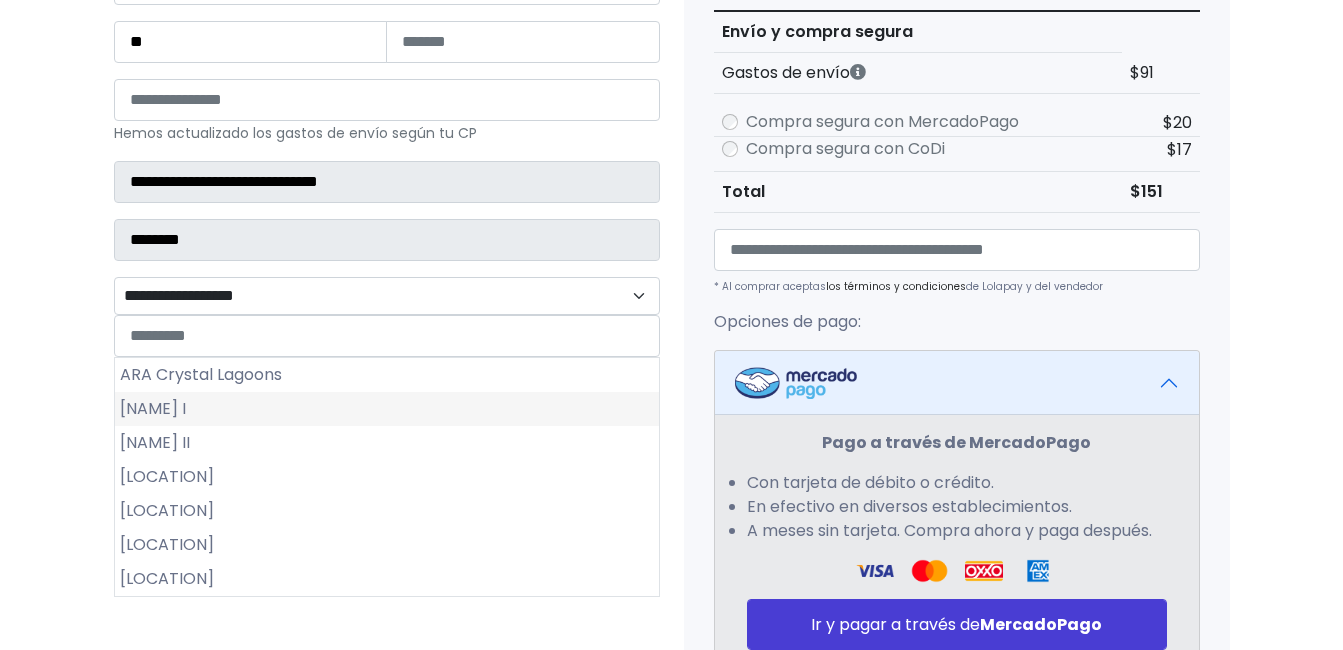 click on "Amapolas I" at bounding box center [387, 409] 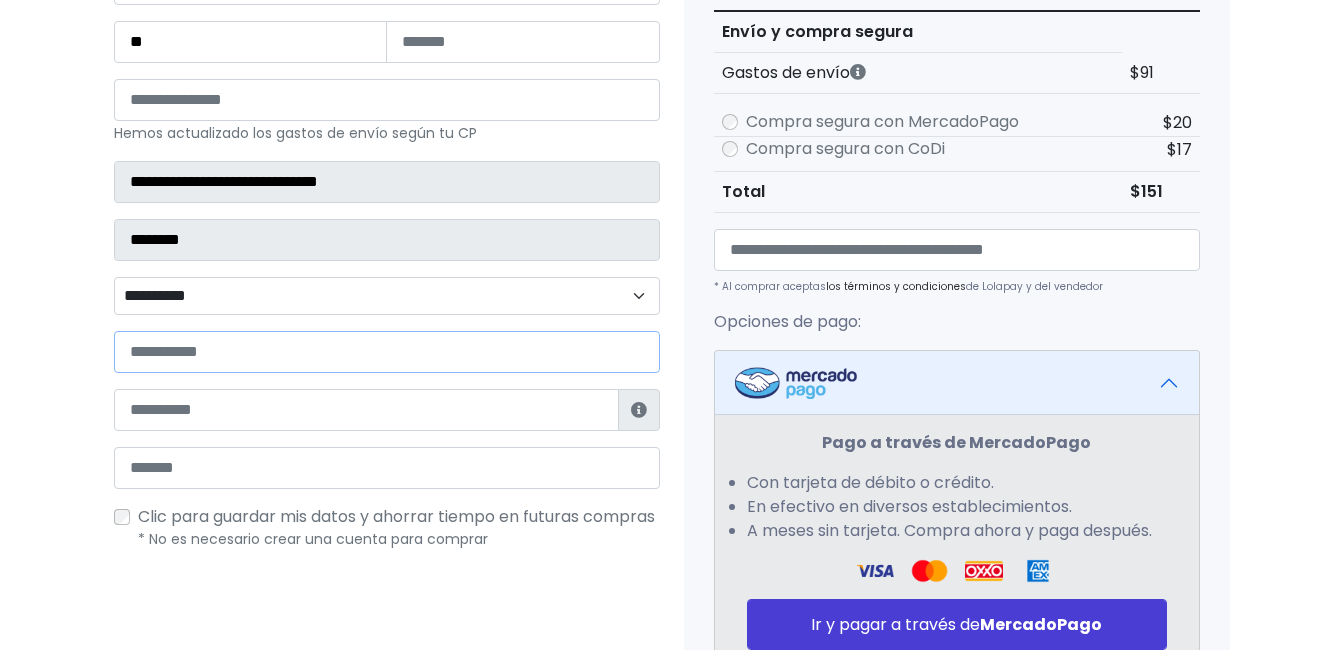 click at bounding box center (387, 352) 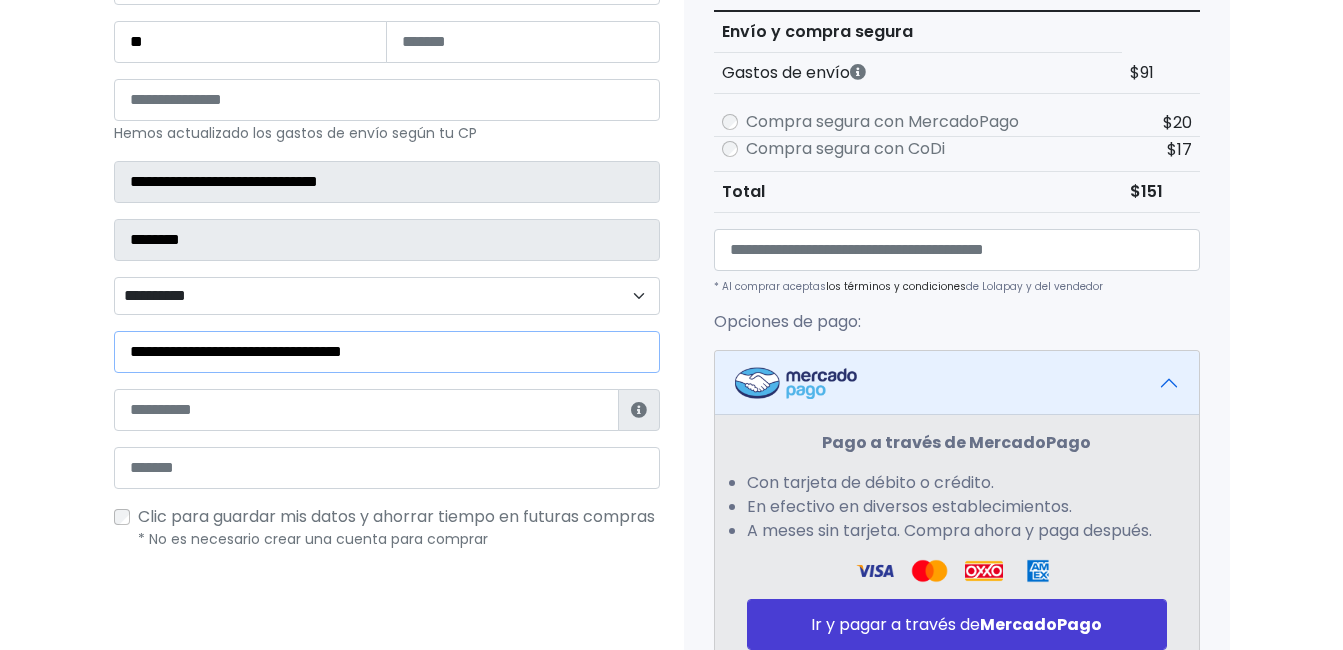 type on "**********" 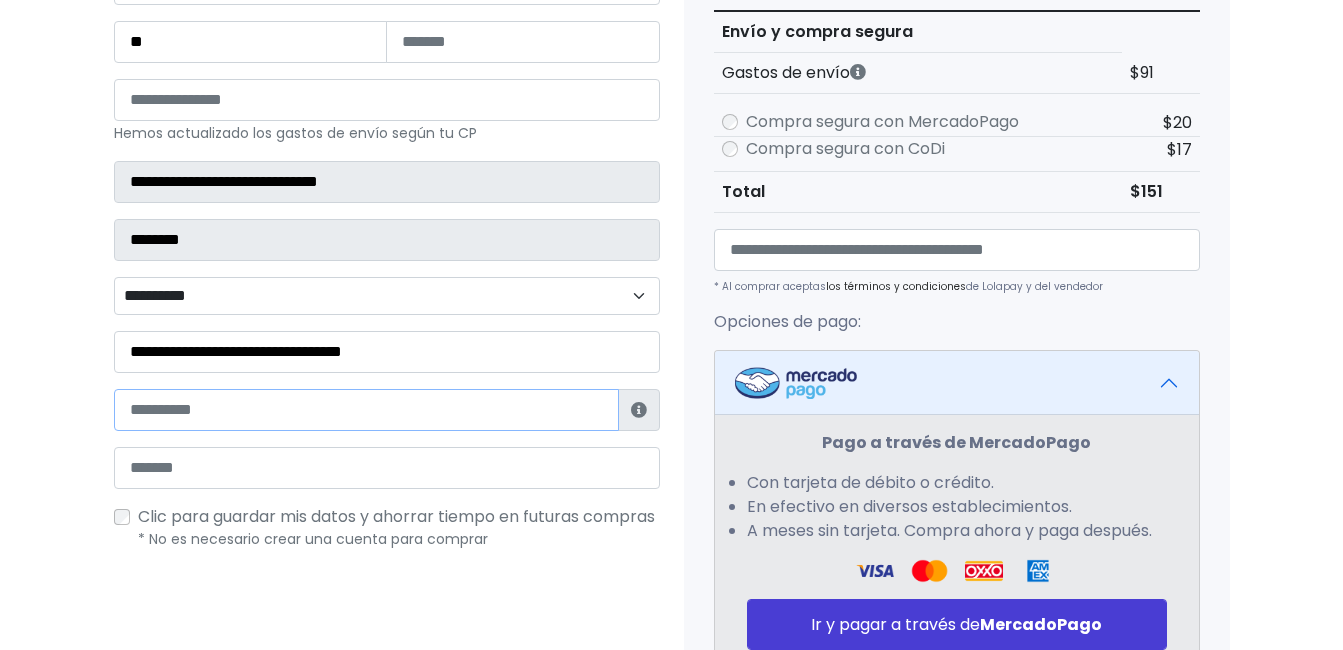click at bounding box center (366, 410) 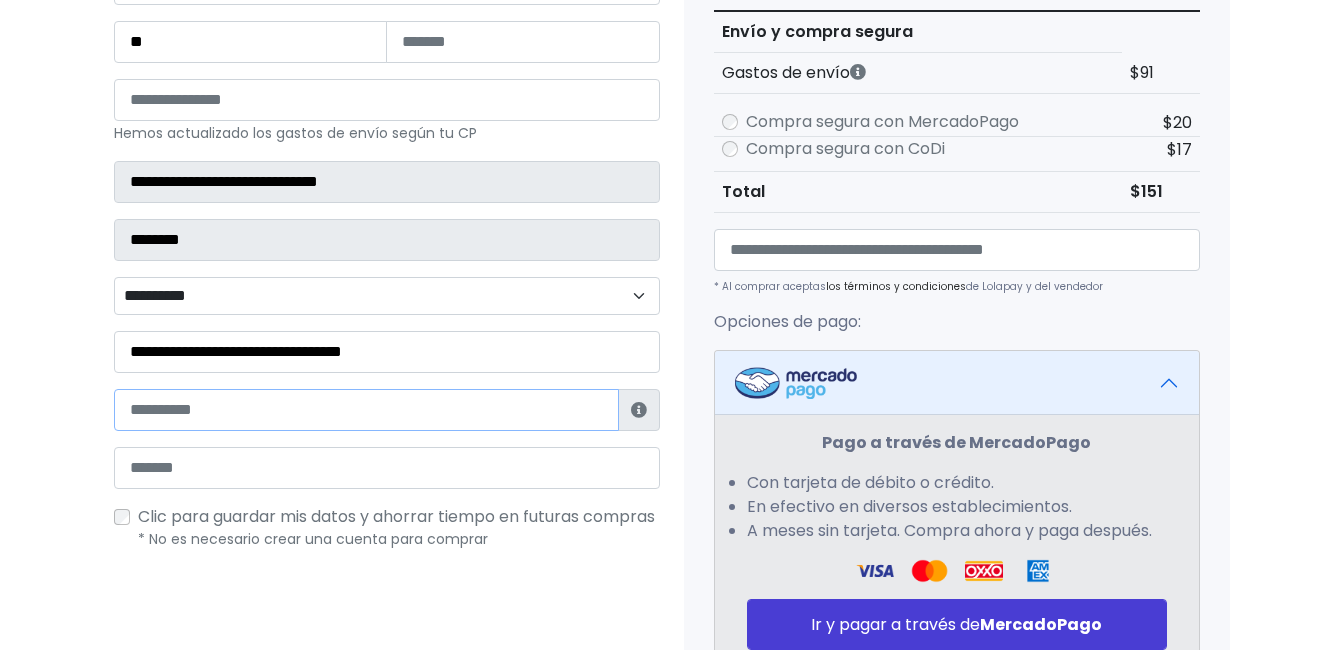 type on "**********" 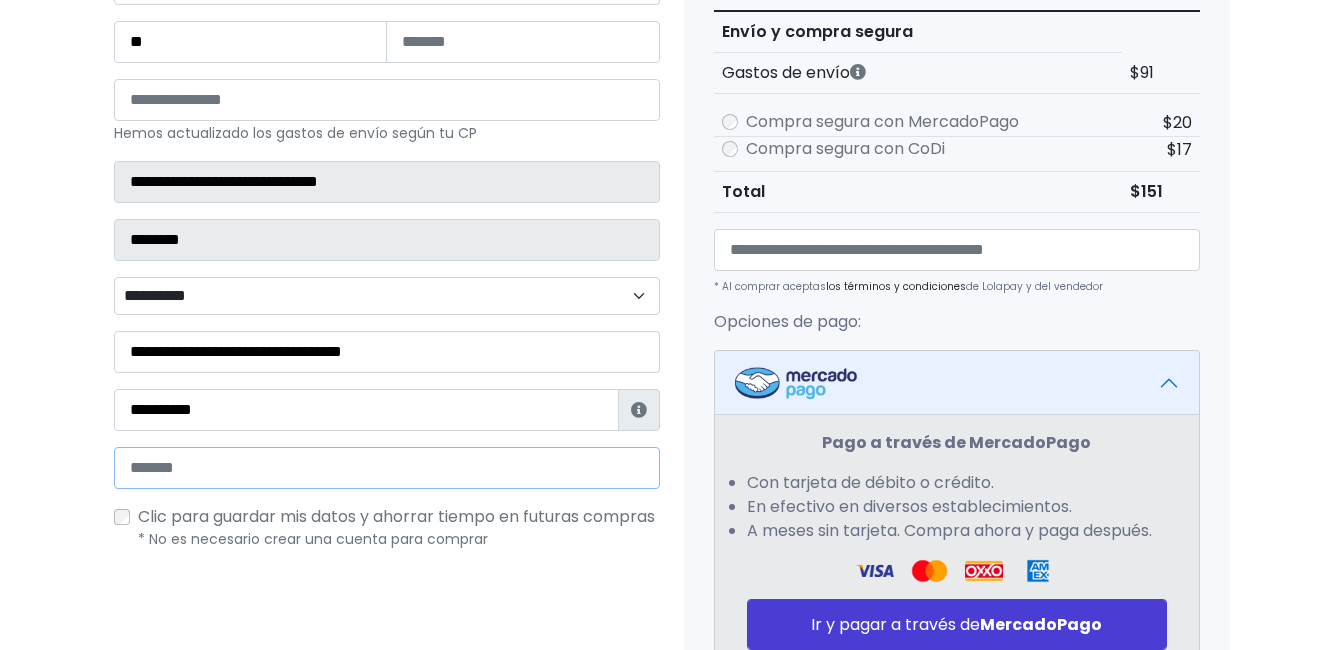 type on "**********" 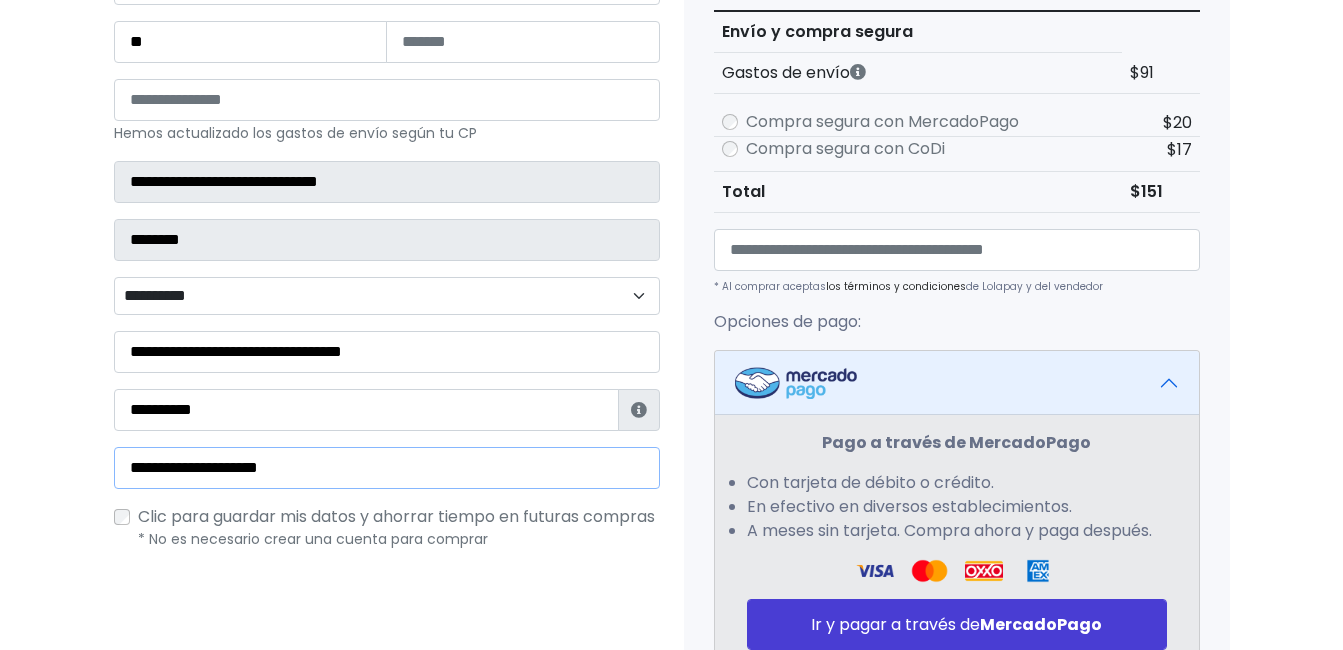 drag, startPoint x: 403, startPoint y: 473, endPoint x: -4, endPoint y: 441, distance: 408.25604 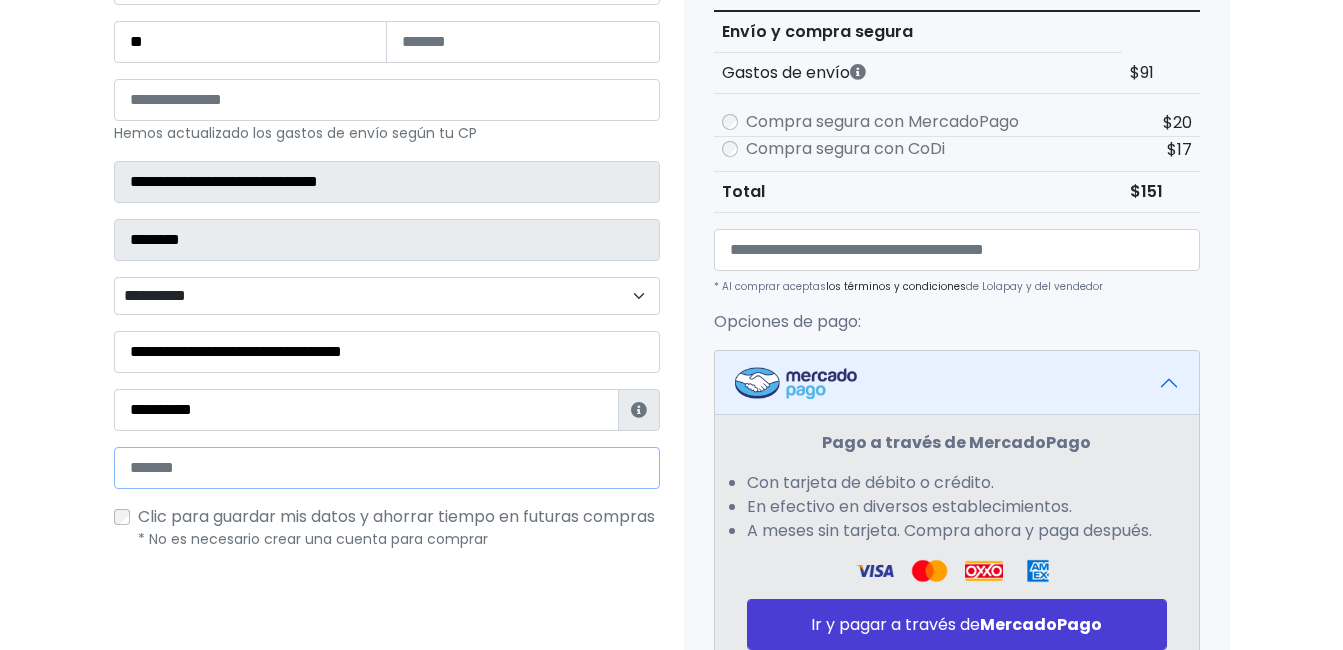 type on "*" 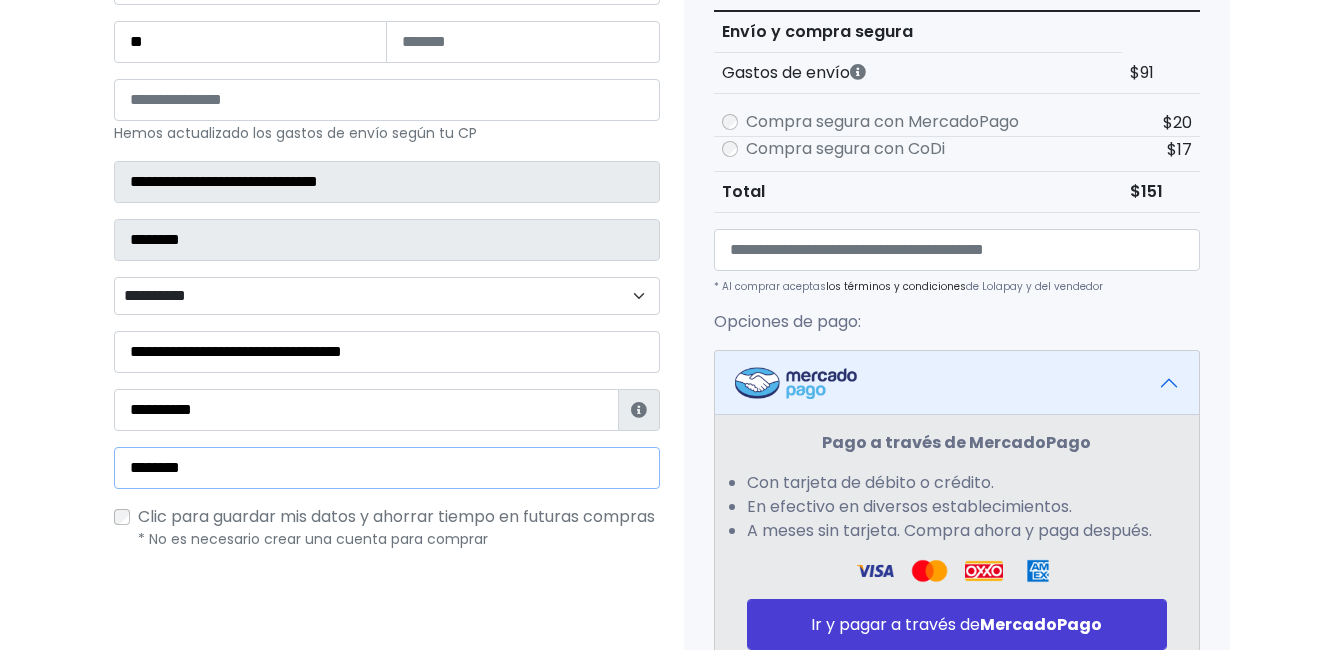 type on "**********" 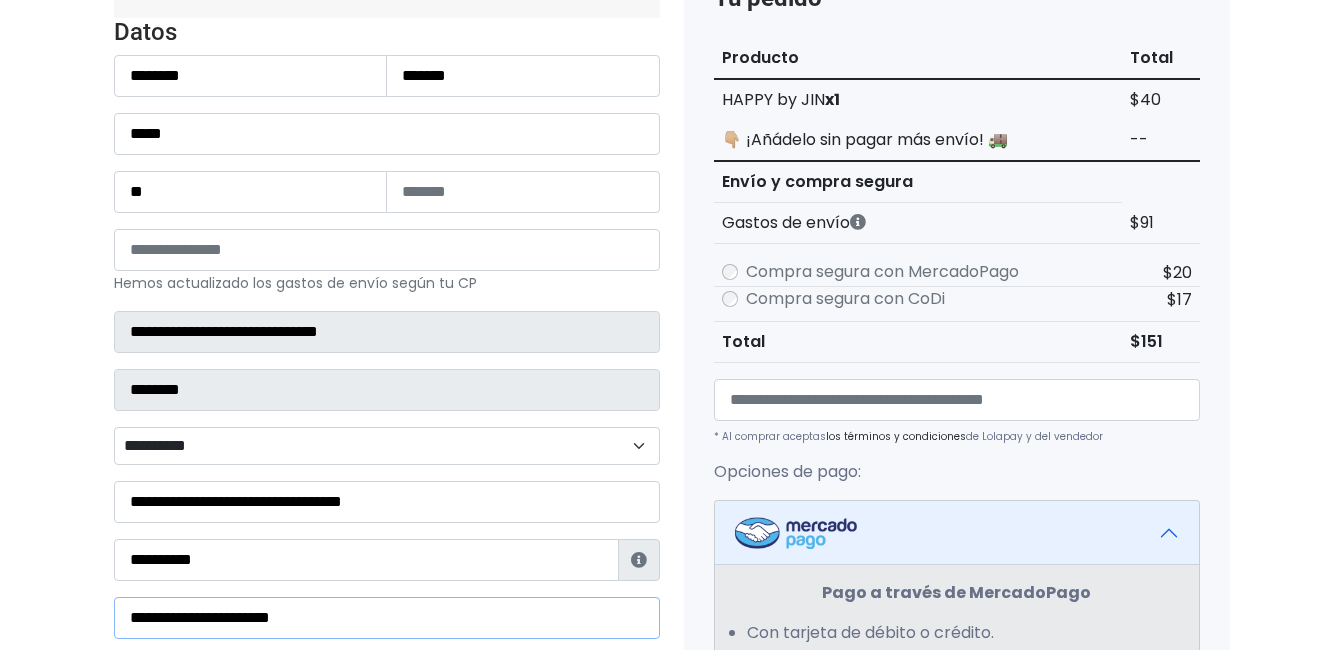 scroll, scrollTop: 200, scrollLeft: 0, axis: vertical 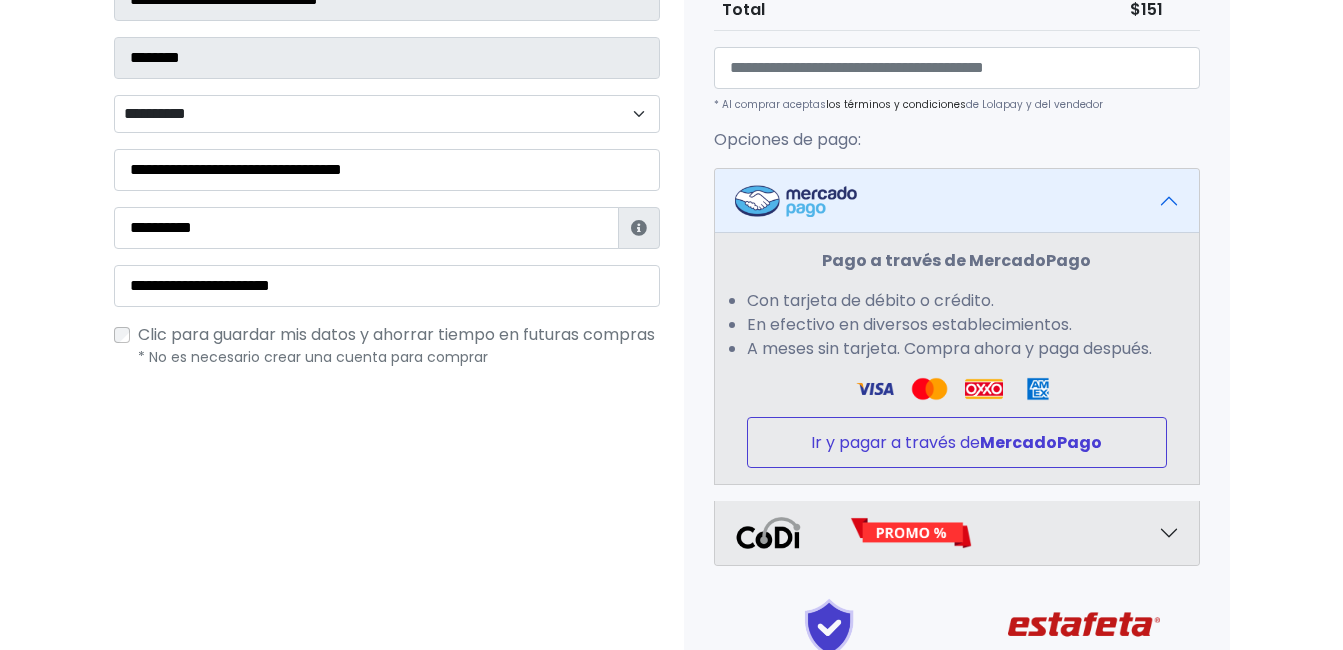 click on "Ir y pagar a través de  MercadoPago" at bounding box center [957, 442] 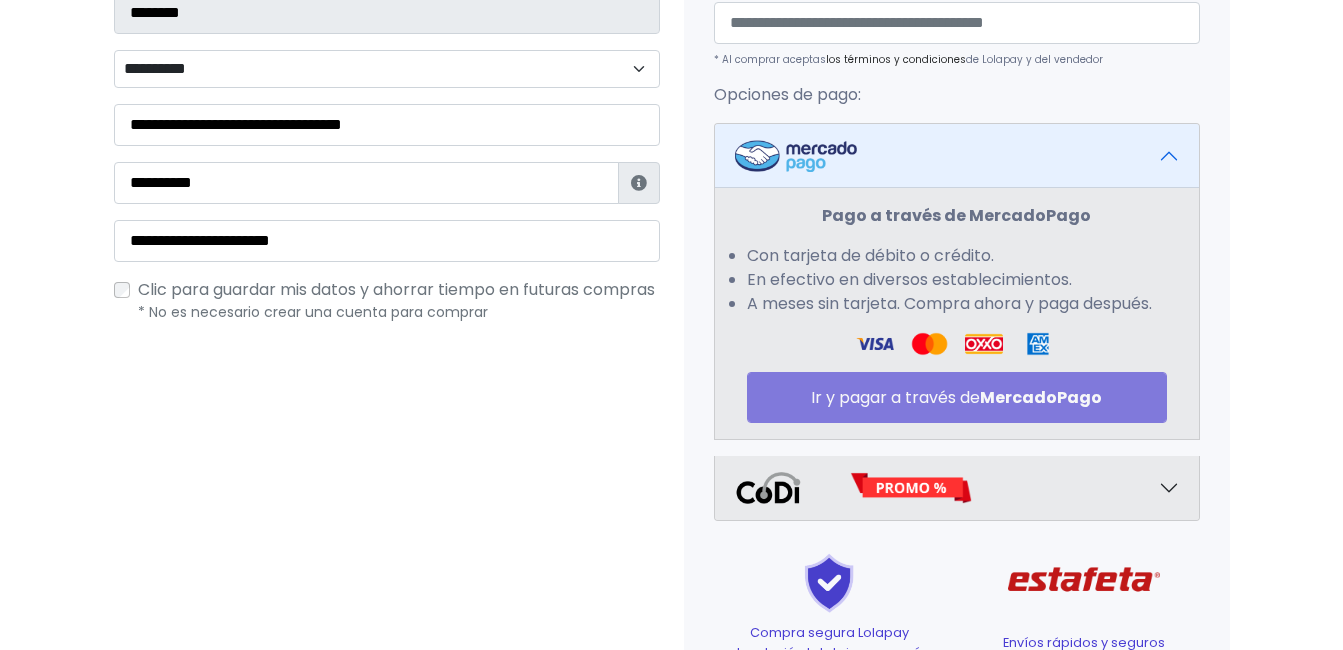 scroll, scrollTop: 700, scrollLeft: 0, axis: vertical 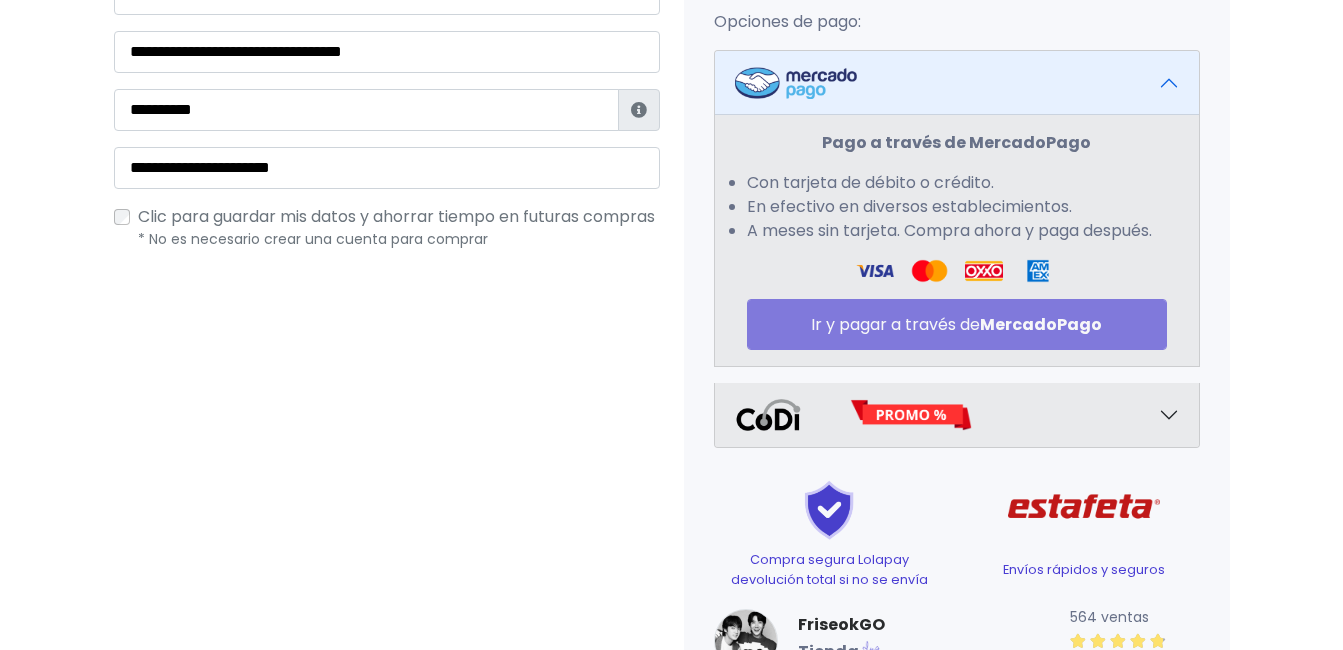 click on "Pago a través de MercadoPago
Con tarjeta de débito o crédito.
En efectivo en diversos establecimientos.
A meses sin tarjeta. Compra ahora y paga después.
Ir y pagar a través de  MercadoPago" at bounding box center (957, 240) 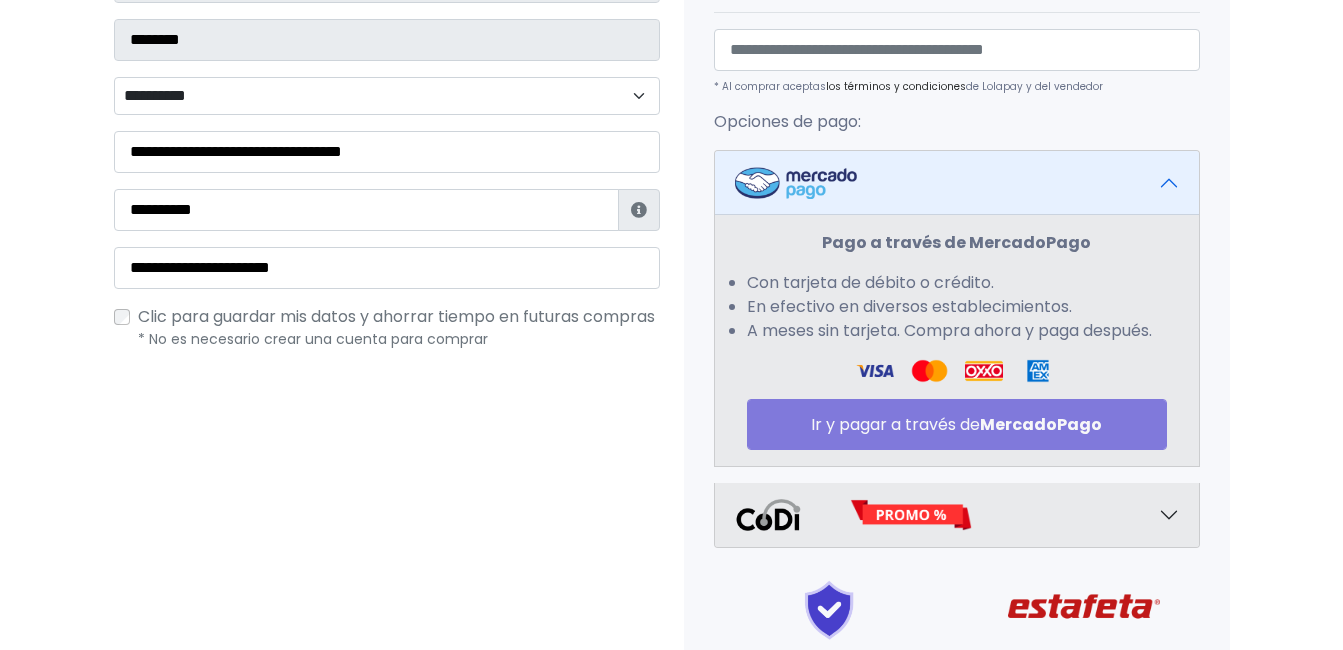 click on "Pago a través de MercadoPago
Con tarjeta de débito o crédito.
En efectivo en diversos establecimientos.
A meses sin tarjeta. Compra ahora y paga después.
Ir y pagar a través de  MercadoPago" at bounding box center (957, 340) 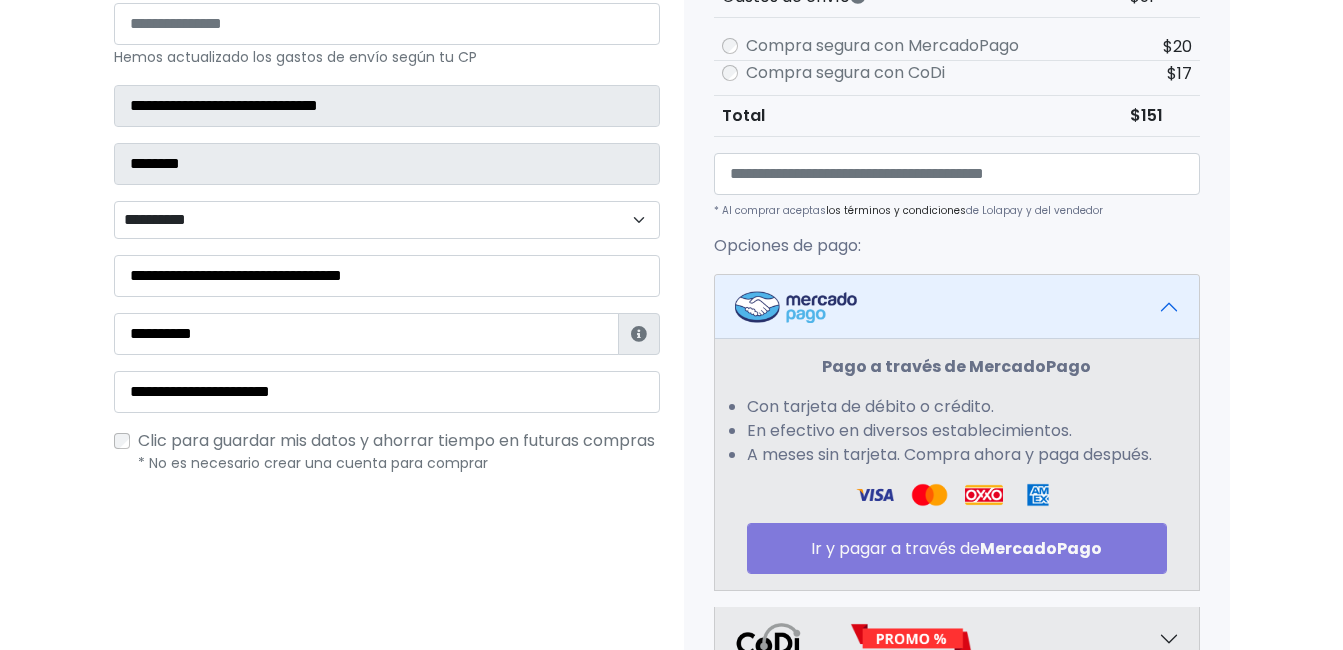 scroll, scrollTop: 100, scrollLeft: 0, axis: vertical 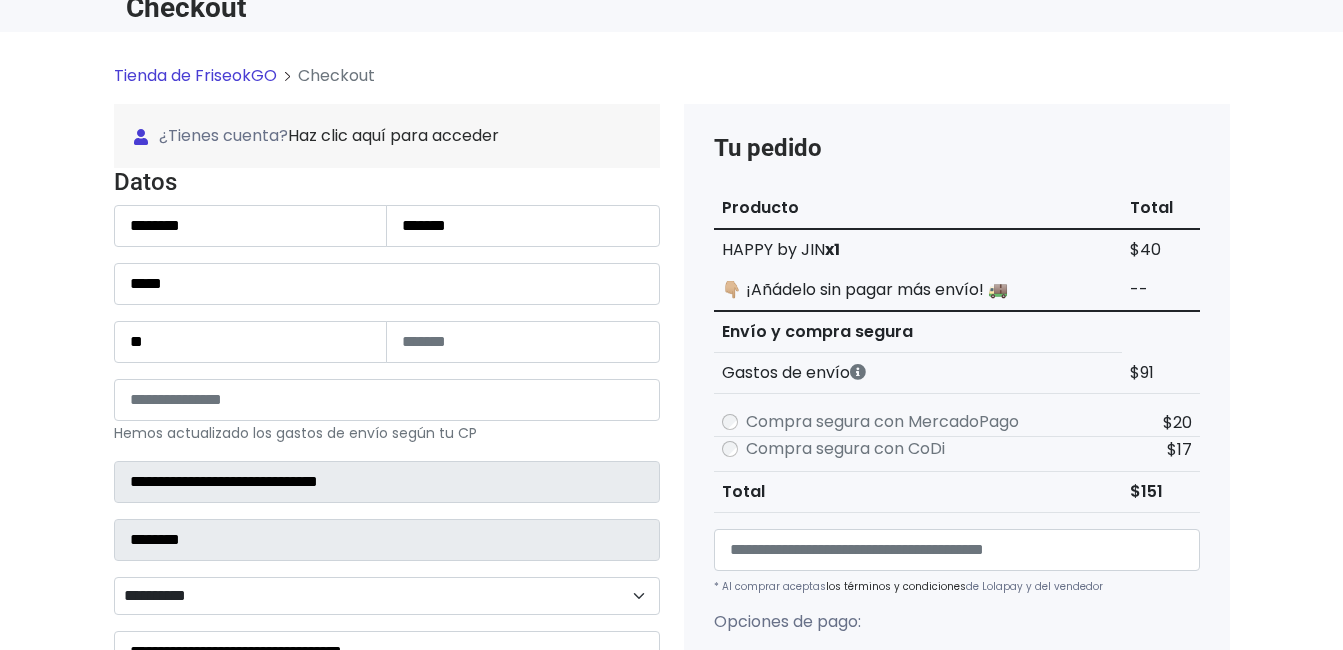click on "👇🏼 ¡Añádelo sin pagar más envío! 🚚" at bounding box center (918, 290) 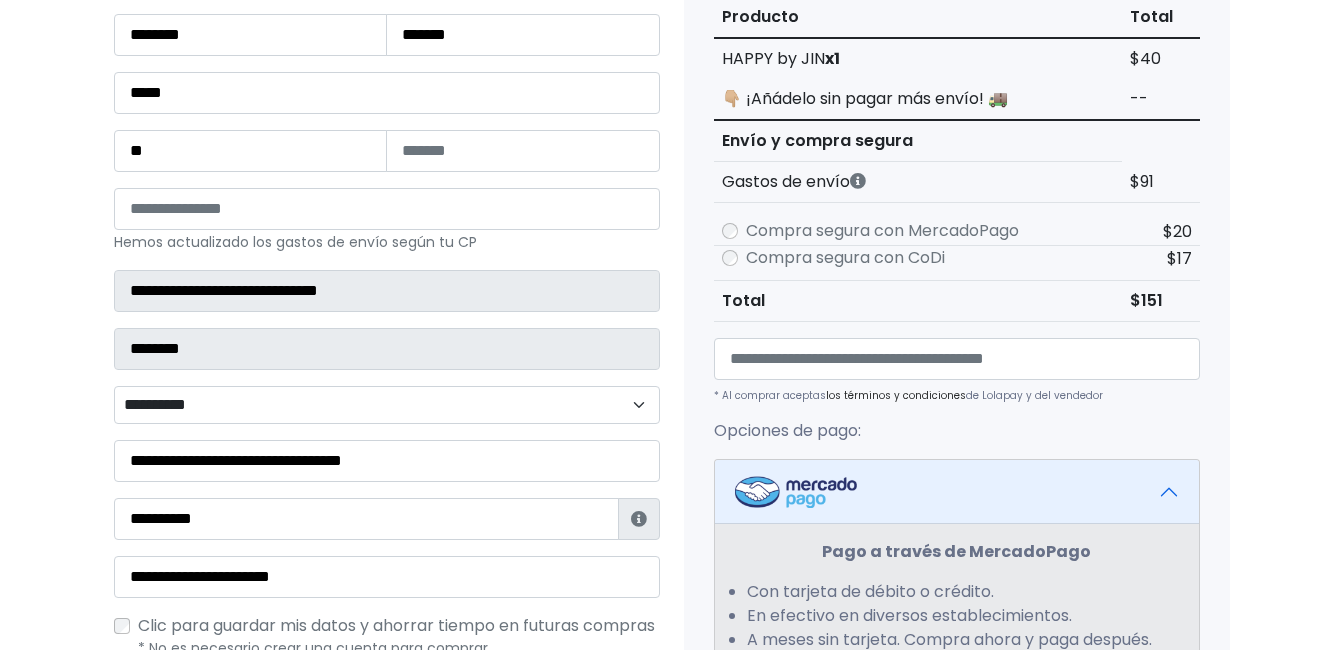 scroll, scrollTop: 300, scrollLeft: 0, axis: vertical 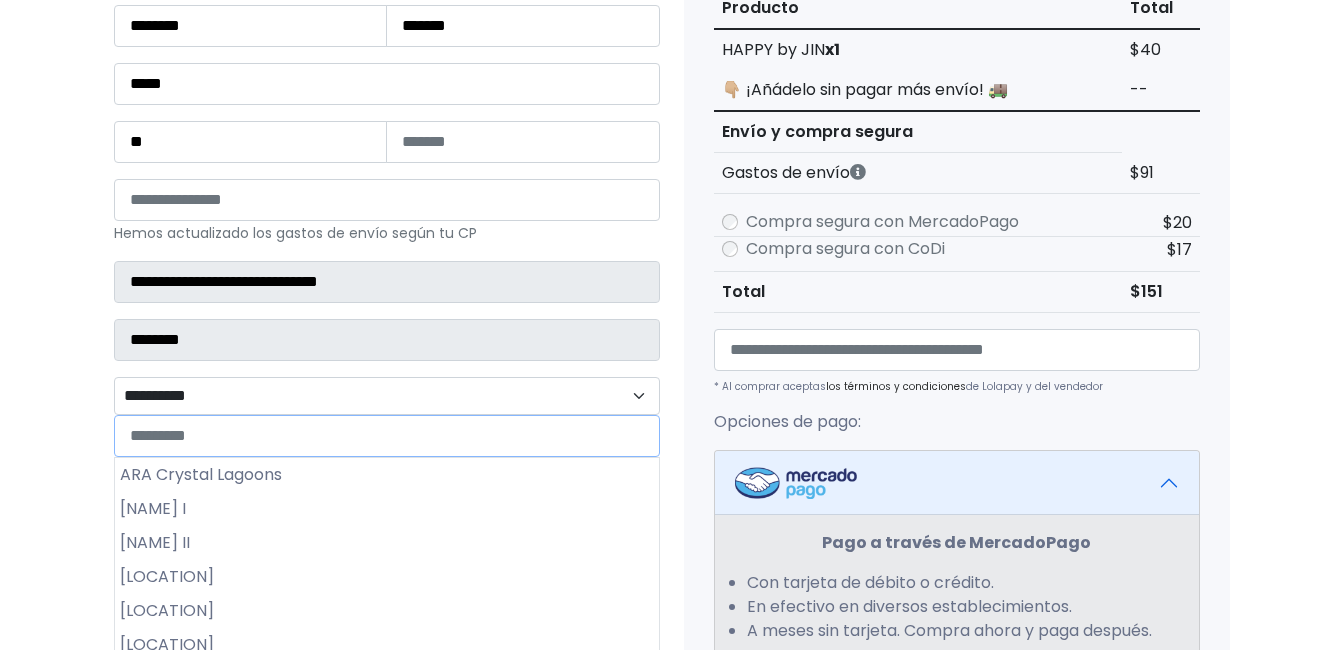 click on "**********" at bounding box center (387, 396) 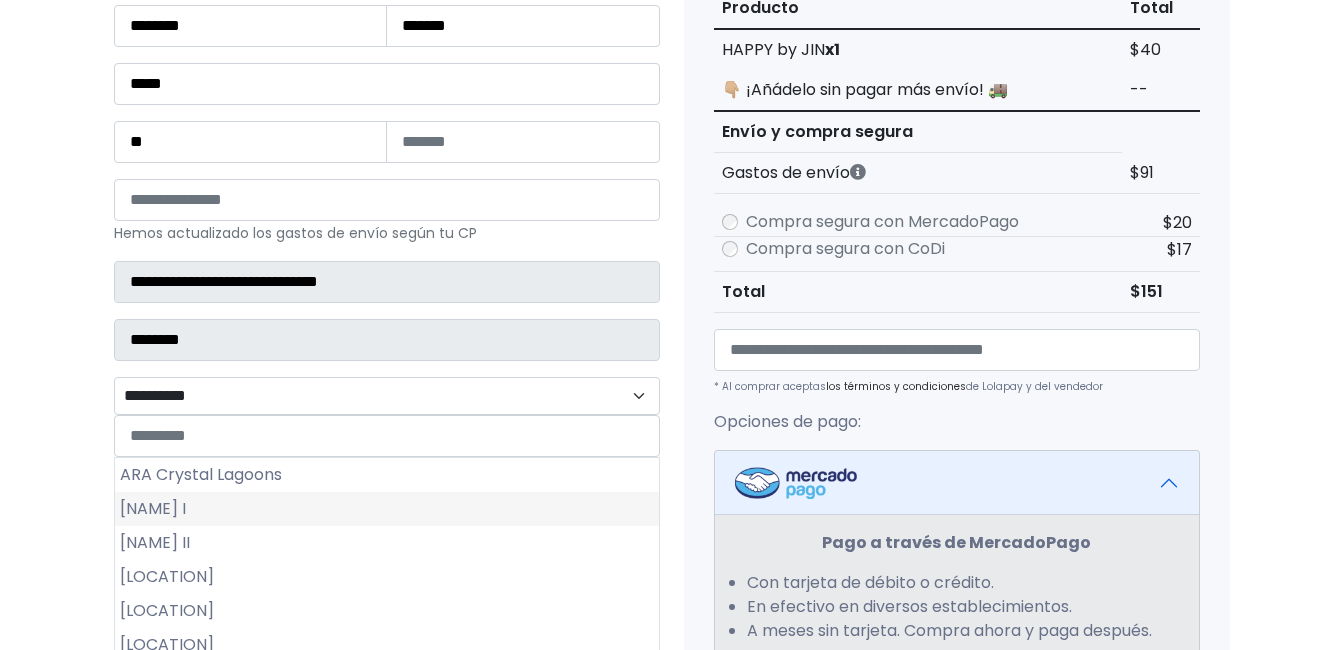 click on "Amapolas I" at bounding box center [387, 509] 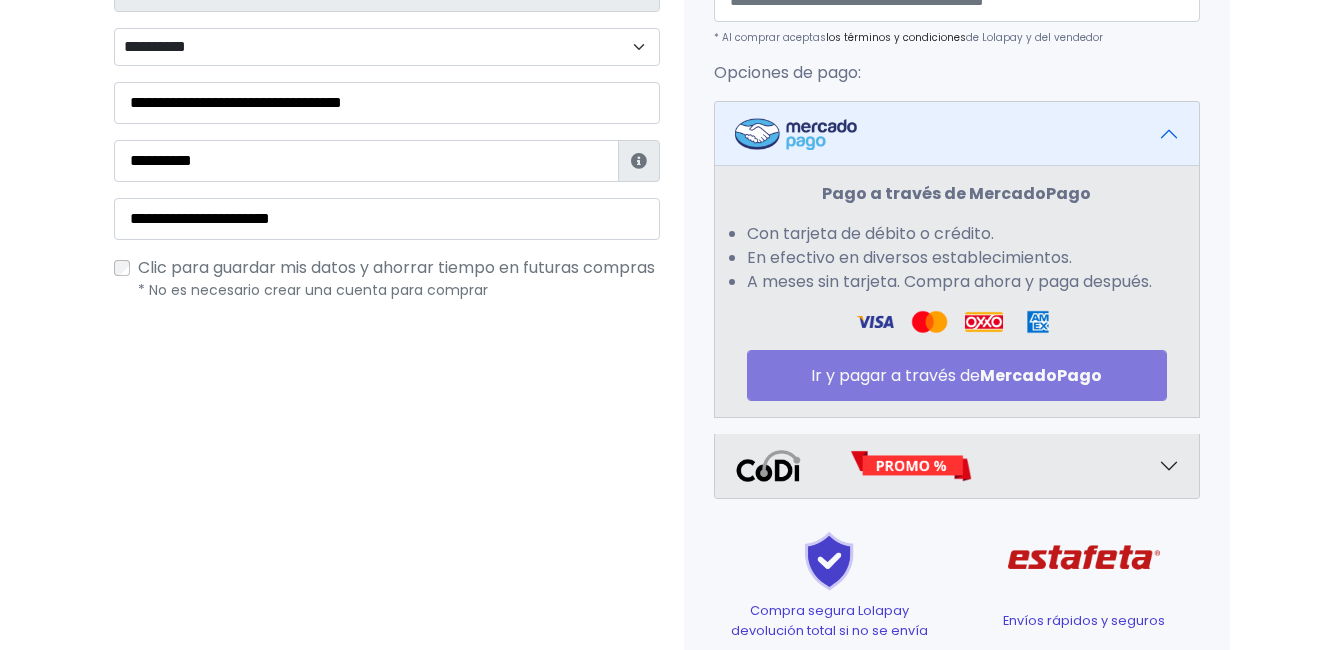 scroll, scrollTop: 700, scrollLeft: 0, axis: vertical 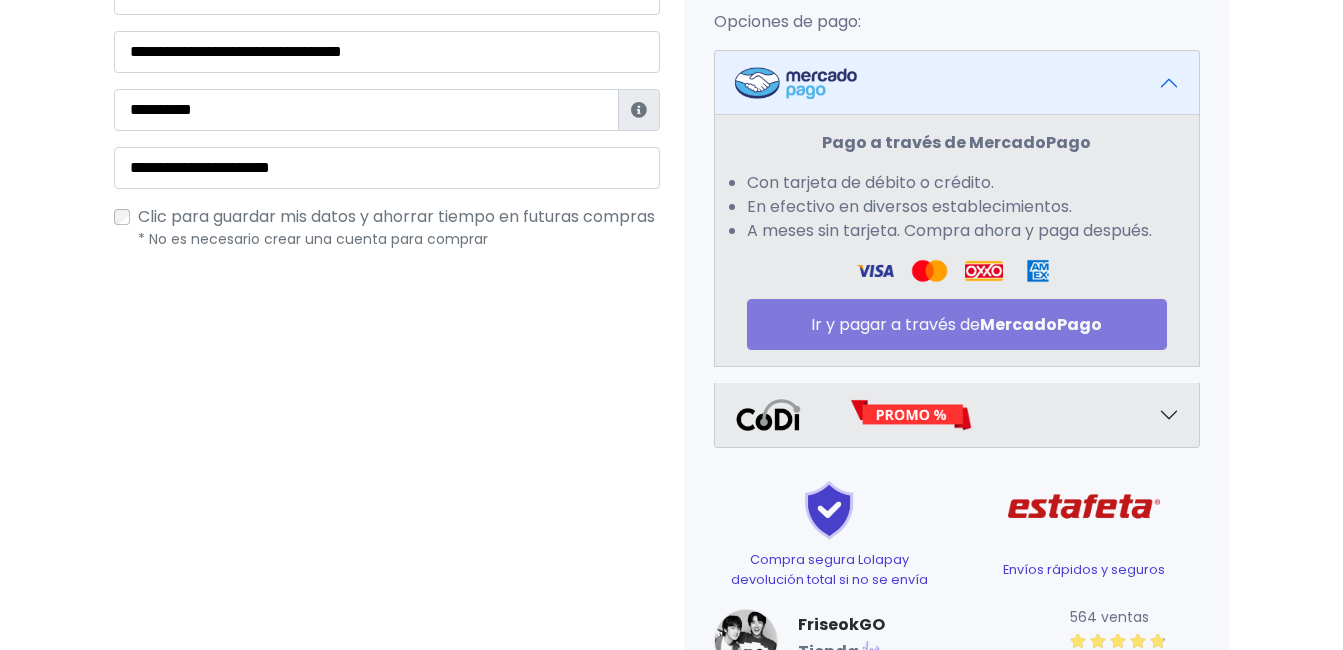 click on "Pago a través de MercadoPago
Con tarjeta de débito o crédito.
En efectivo en diversos establecimientos.
A meses sin tarjeta. Compra ahora y paga después.
Ir y pagar a través de  MercadoPago" at bounding box center (957, 240) 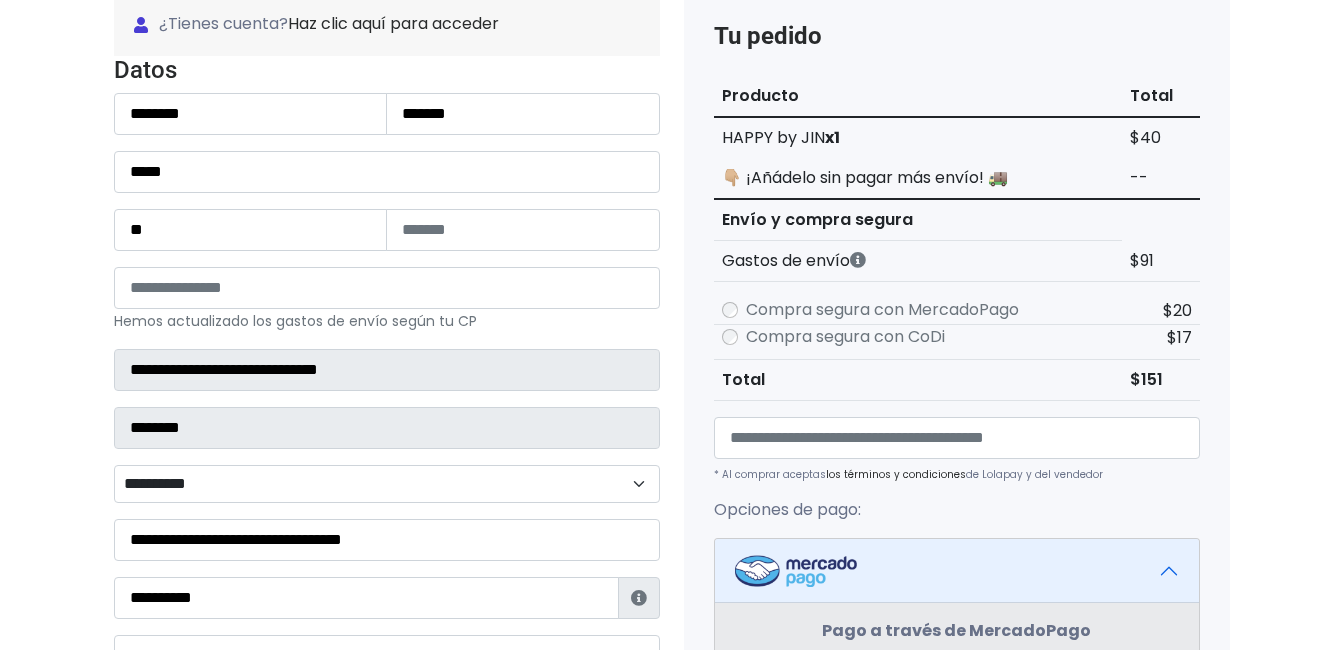 scroll, scrollTop: 200, scrollLeft: 0, axis: vertical 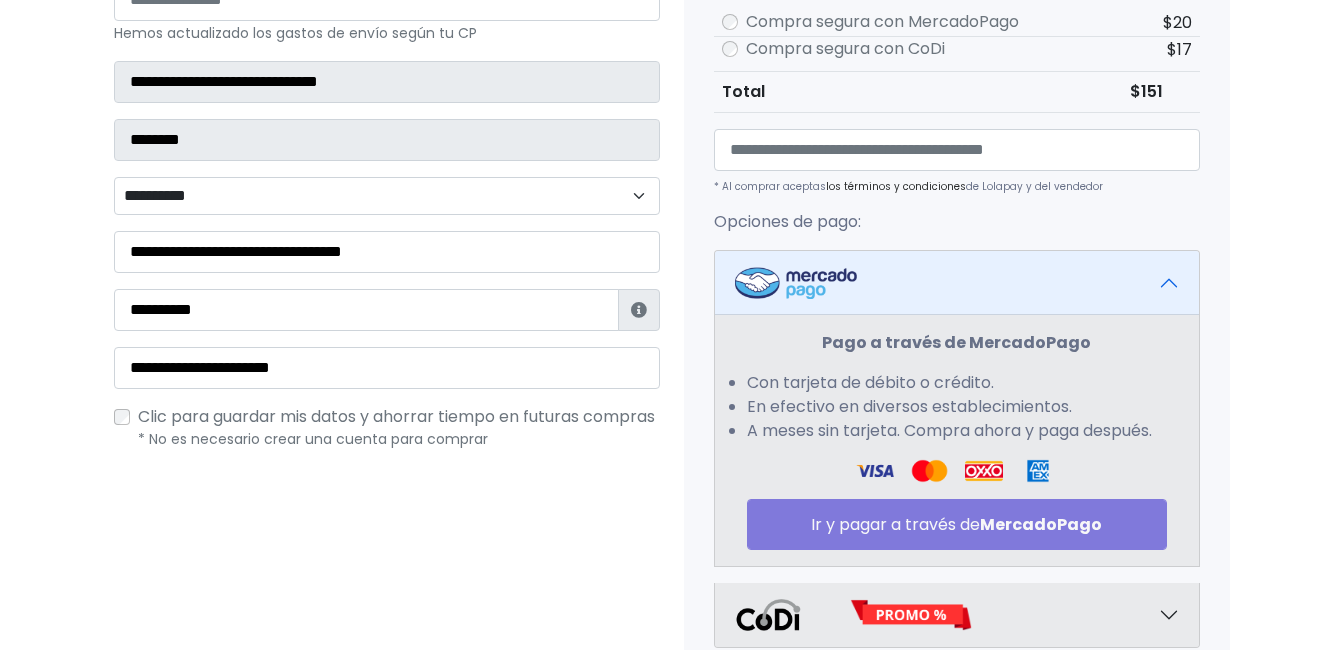 click on "Pago a través de MercadoPago
Con tarjeta de débito o crédito.
En efectivo en diversos establecimientos.
A meses sin tarjeta. Compra ahora y paga después.
Ir y pagar a través de  MercadoPago" at bounding box center [957, 440] 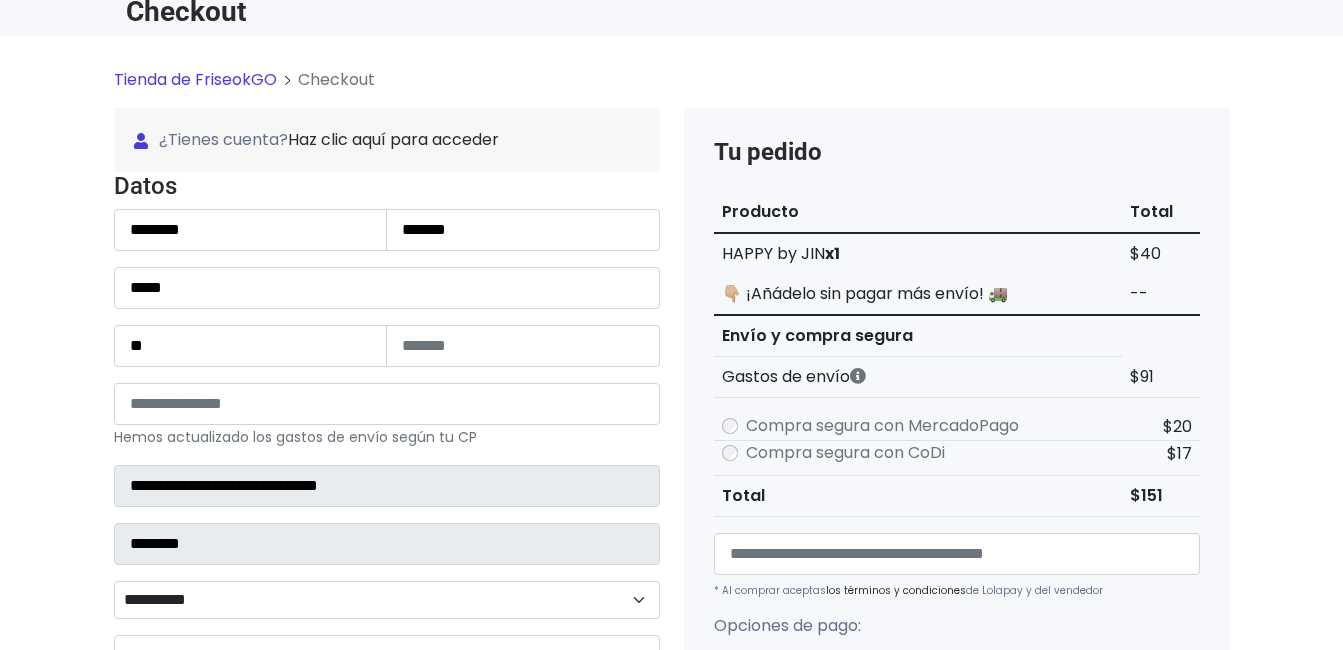 scroll, scrollTop: 0, scrollLeft: 0, axis: both 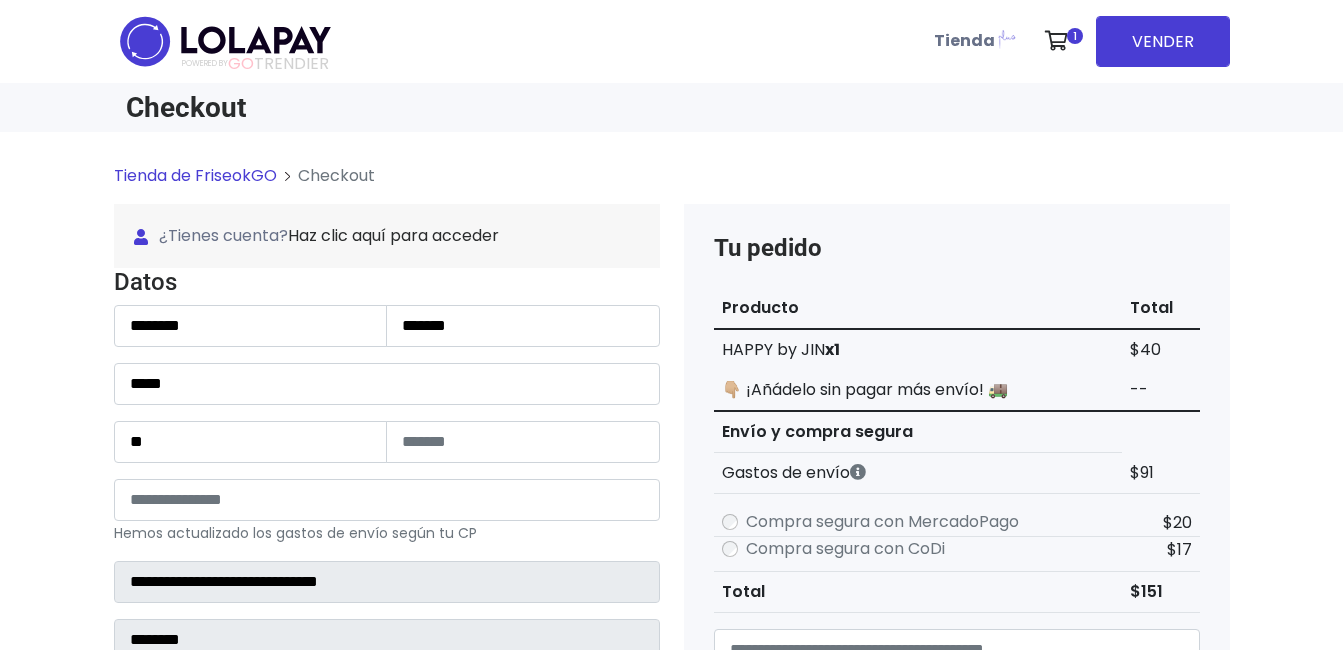 click on "Tu pedido
Producto
Total
HAPPY by JIN  x1
$40
$91 $0 -$ $20 3" at bounding box center (957, 813) 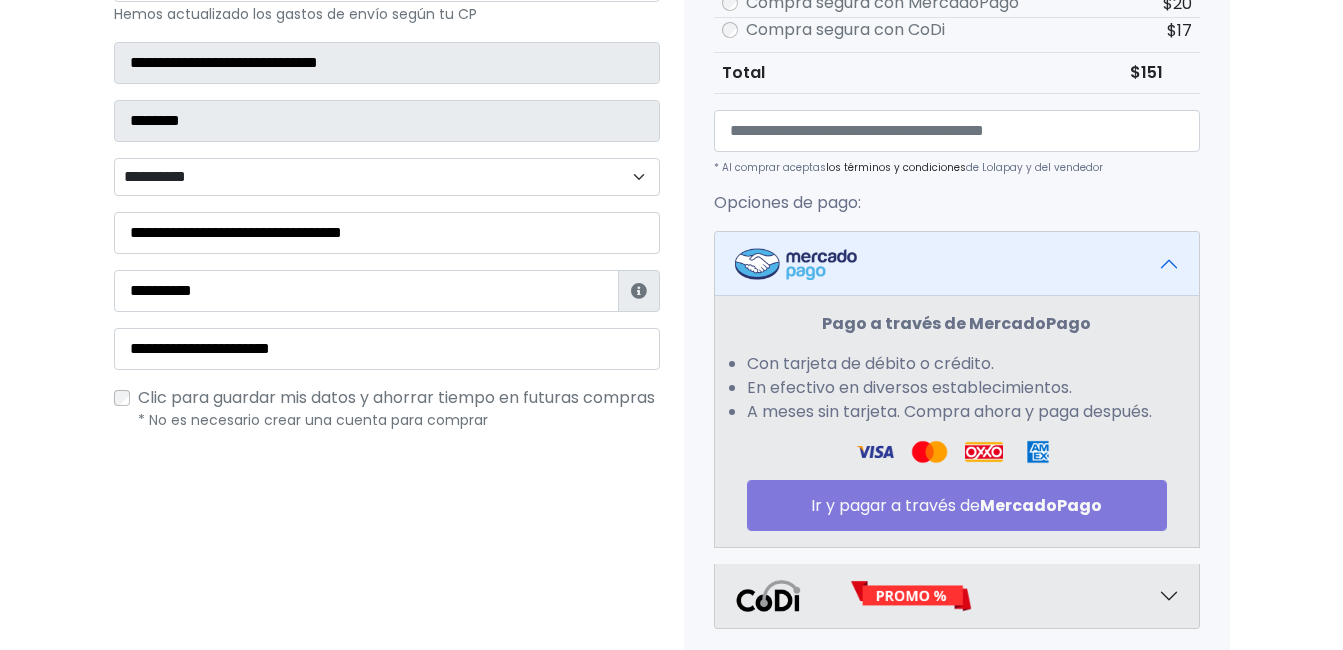 scroll, scrollTop: 700, scrollLeft: 0, axis: vertical 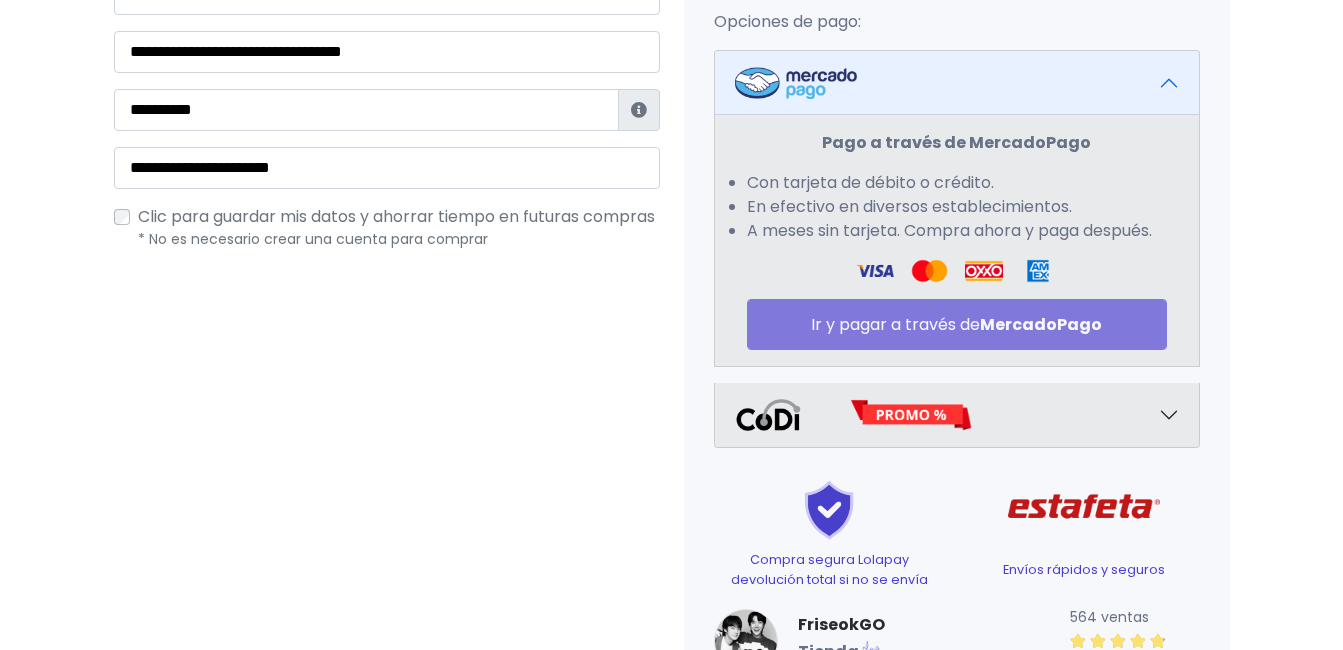 click on "Pago a través de MercadoPago
Con tarjeta de débito o crédito.
En efectivo en diversos establecimientos.
A meses sin tarjeta. Compra ahora y paga después.
Ir y pagar a través de  MercadoPago" at bounding box center (957, 240) 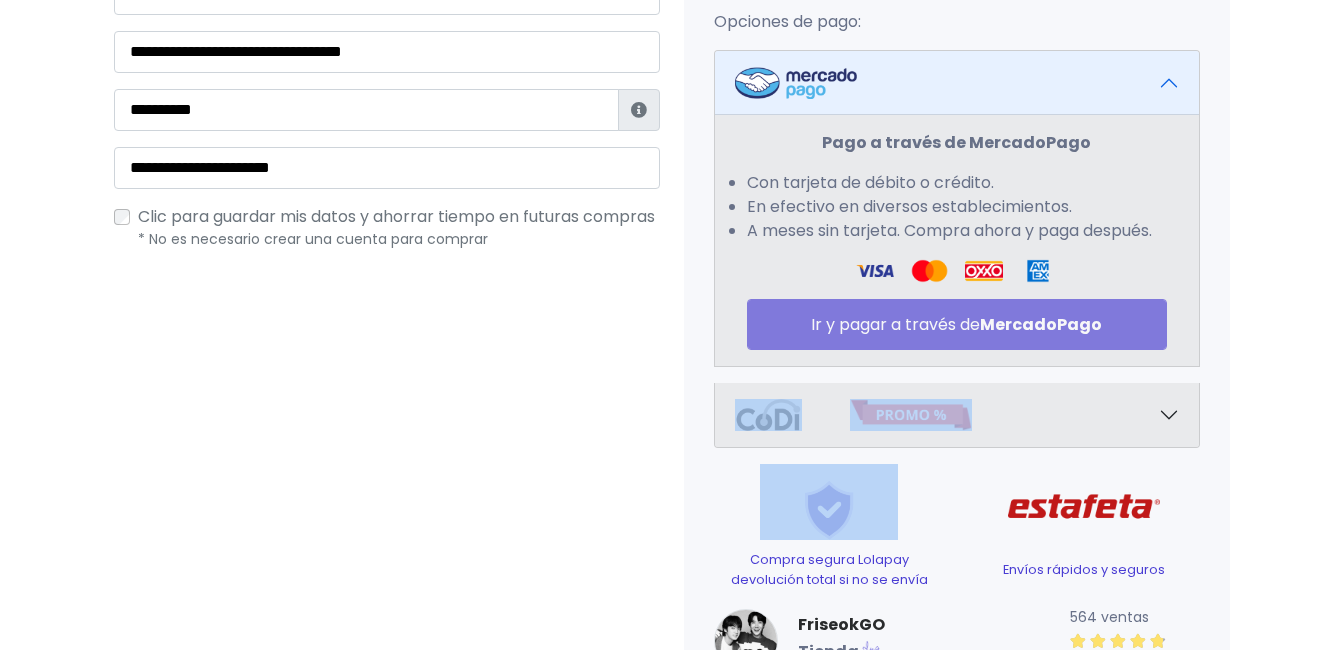 click on "Pago a través de MercadoPago
Con tarjeta de débito o crédito.
En efectivo en diversos establecimientos.
A meses sin tarjeta. Compra ahora y paga después.
Ir y pagar a través de  MercadoPago" at bounding box center (957, 240) 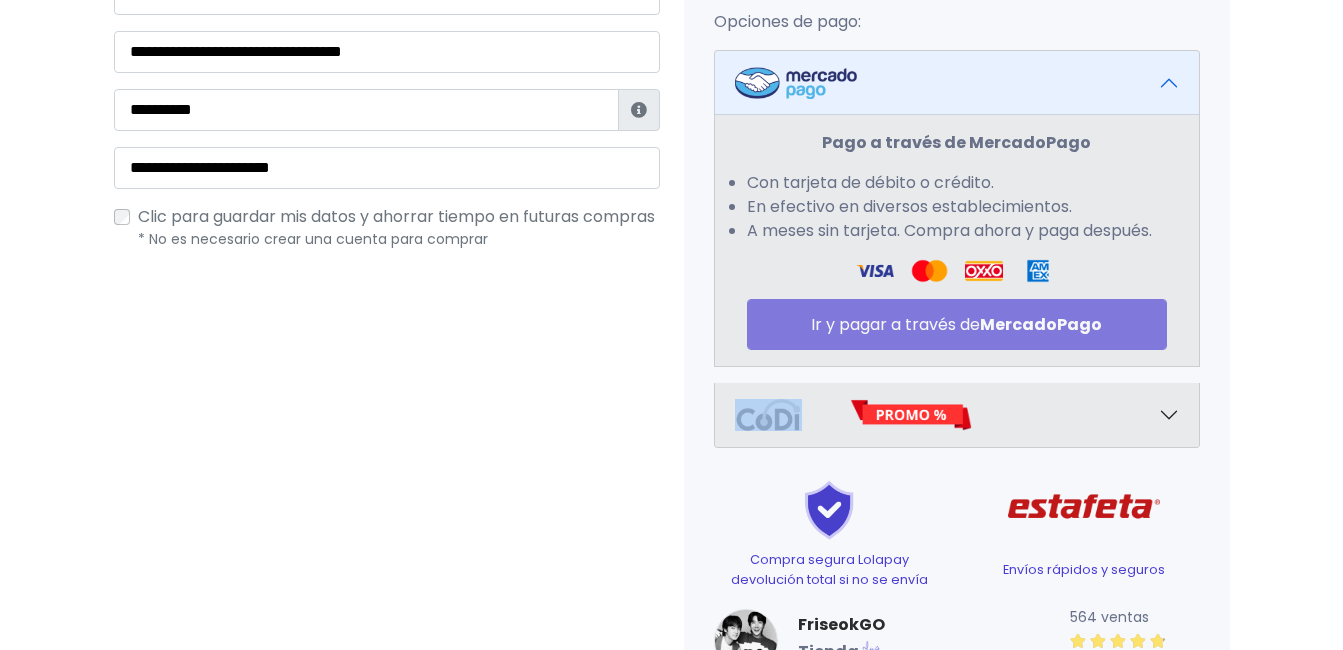 click on "Pago a través de MercadoPago
Con tarjeta de débito o crédito.
En efectivo en diversos establecimientos.
A meses sin tarjeta. Compra ahora y paga después.
Ir y pagar a través de  MercadoPago" at bounding box center (957, 240) 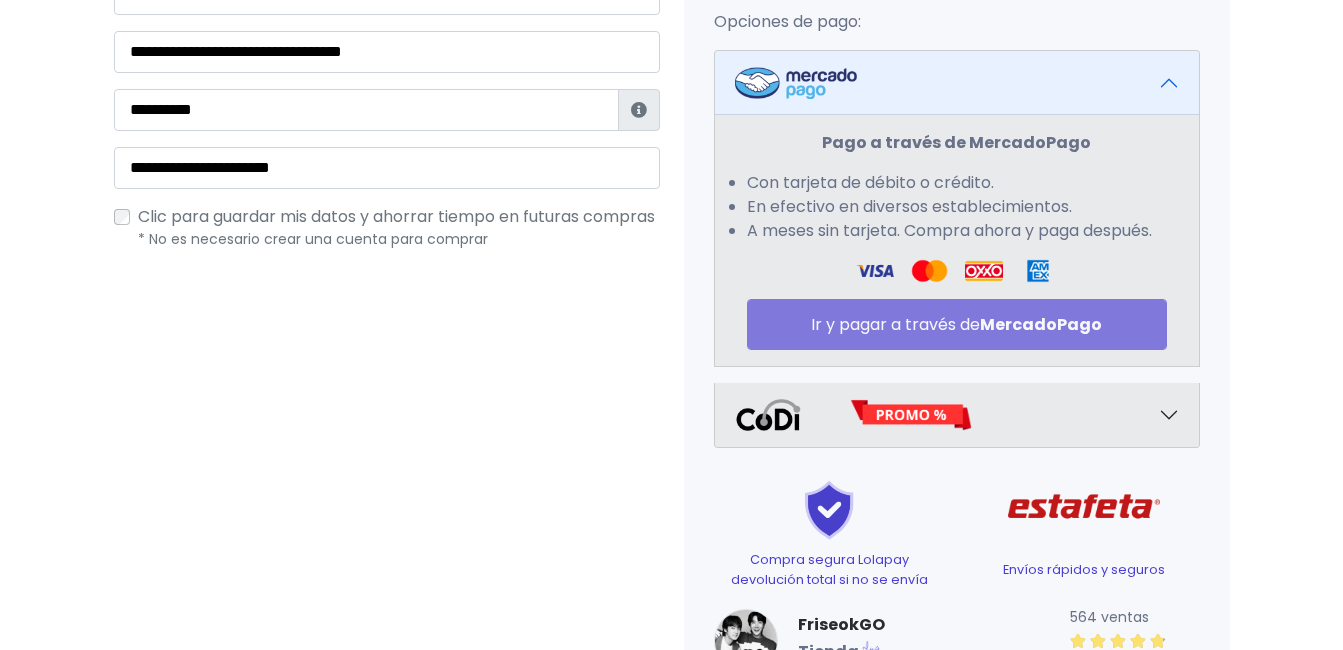 drag, startPoint x: 983, startPoint y: 326, endPoint x: 946, endPoint y: 324, distance: 37.054016 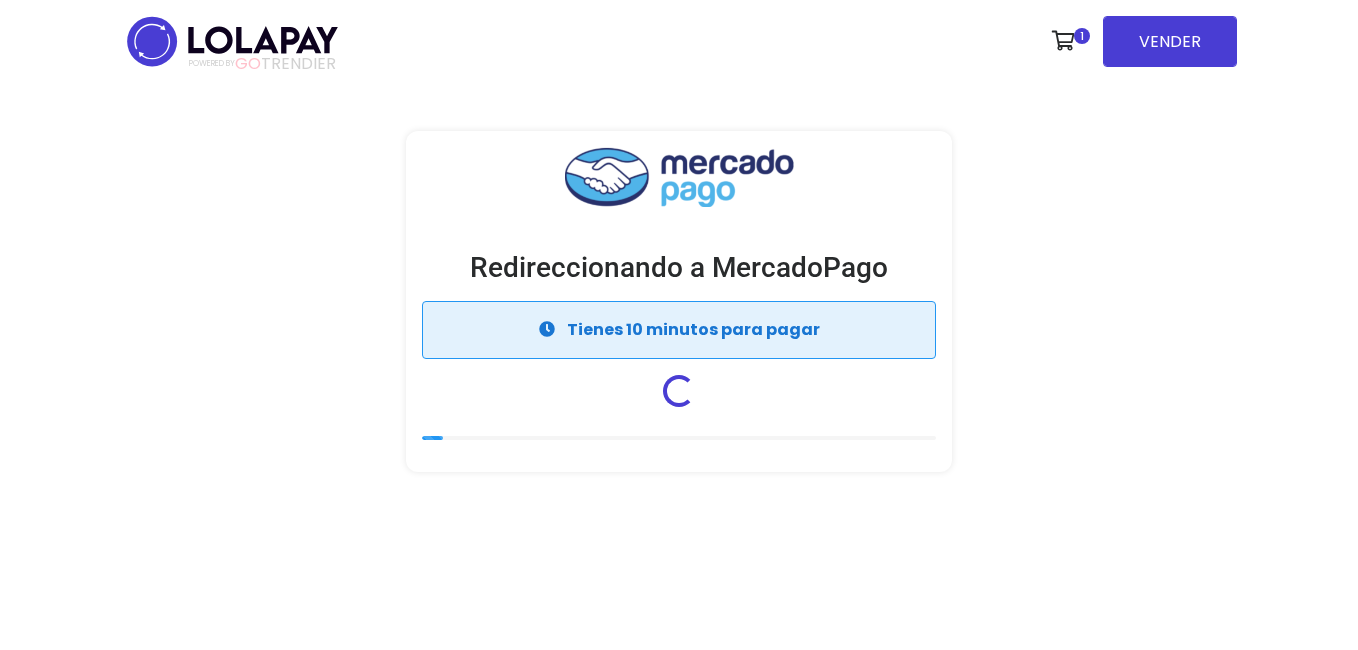 scroll, scrollTop: 0, scrollLeft: 0, axis: both 